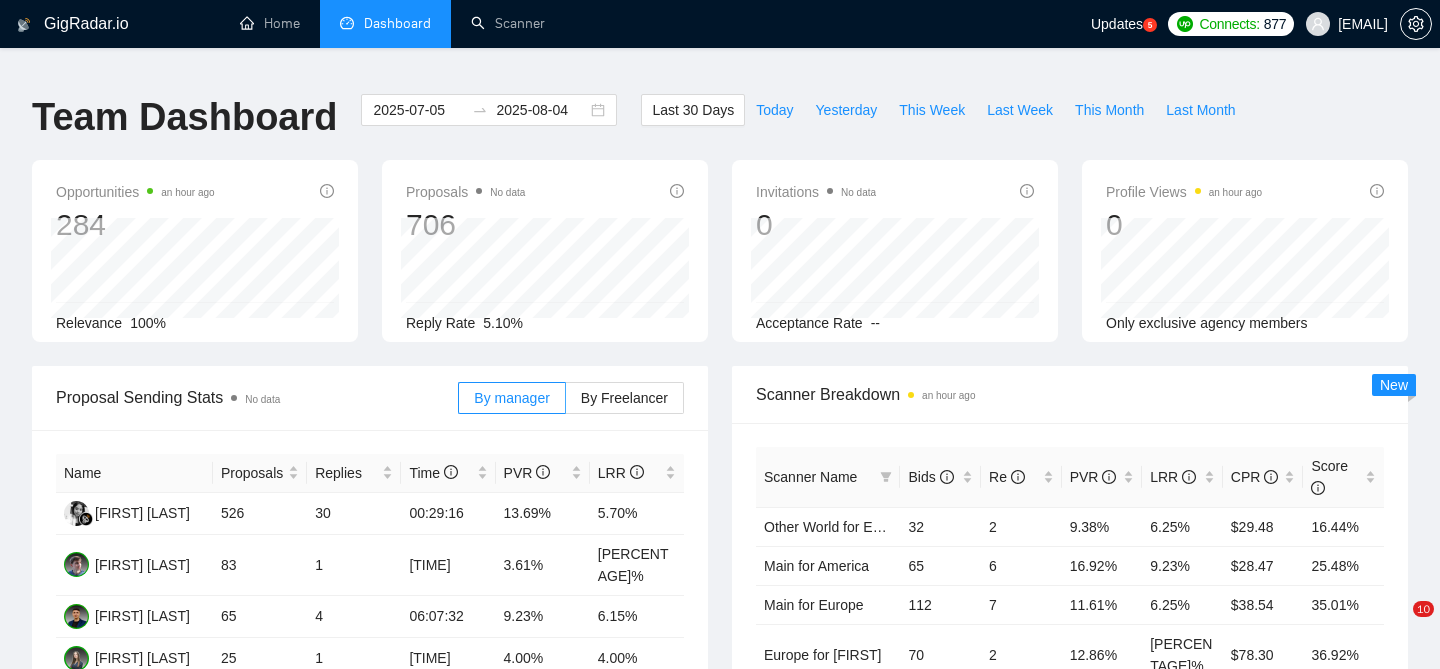 scroll, scrollTop: 0, scrollLeft: 0, axis: both 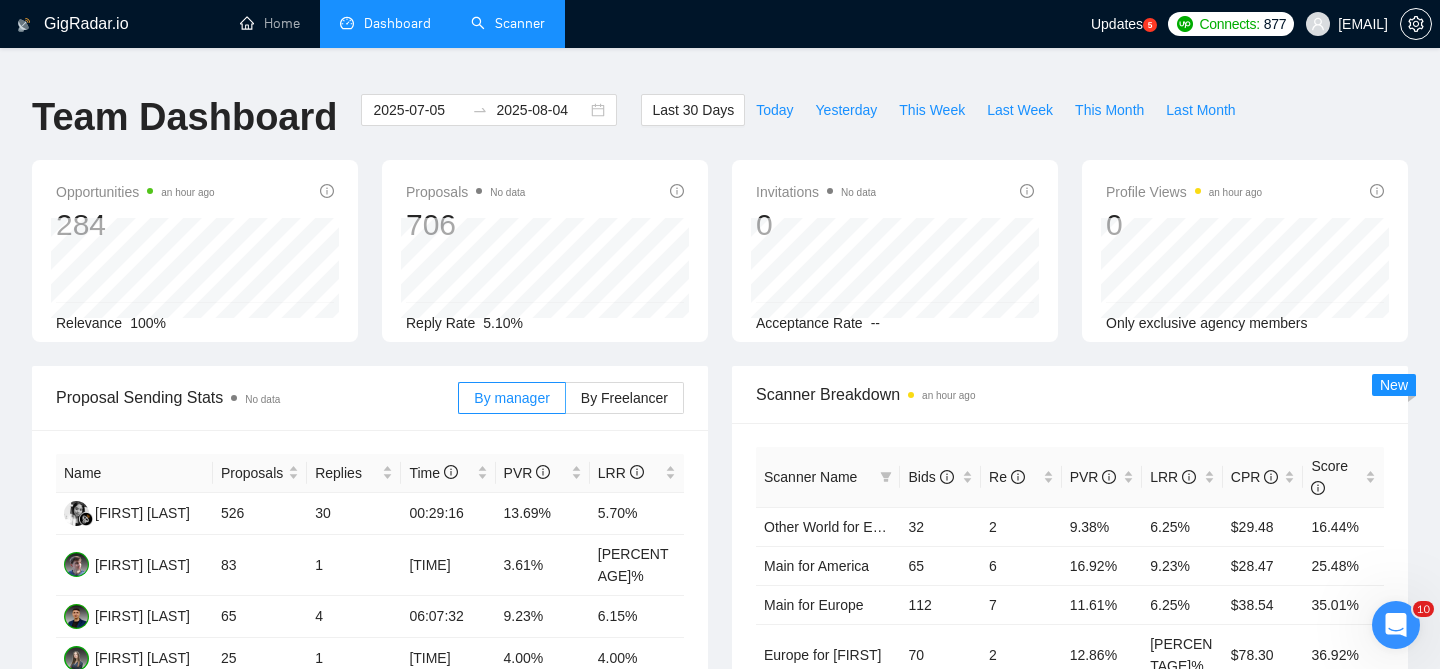 click on "Scanner" at bounding box center (508, 23) 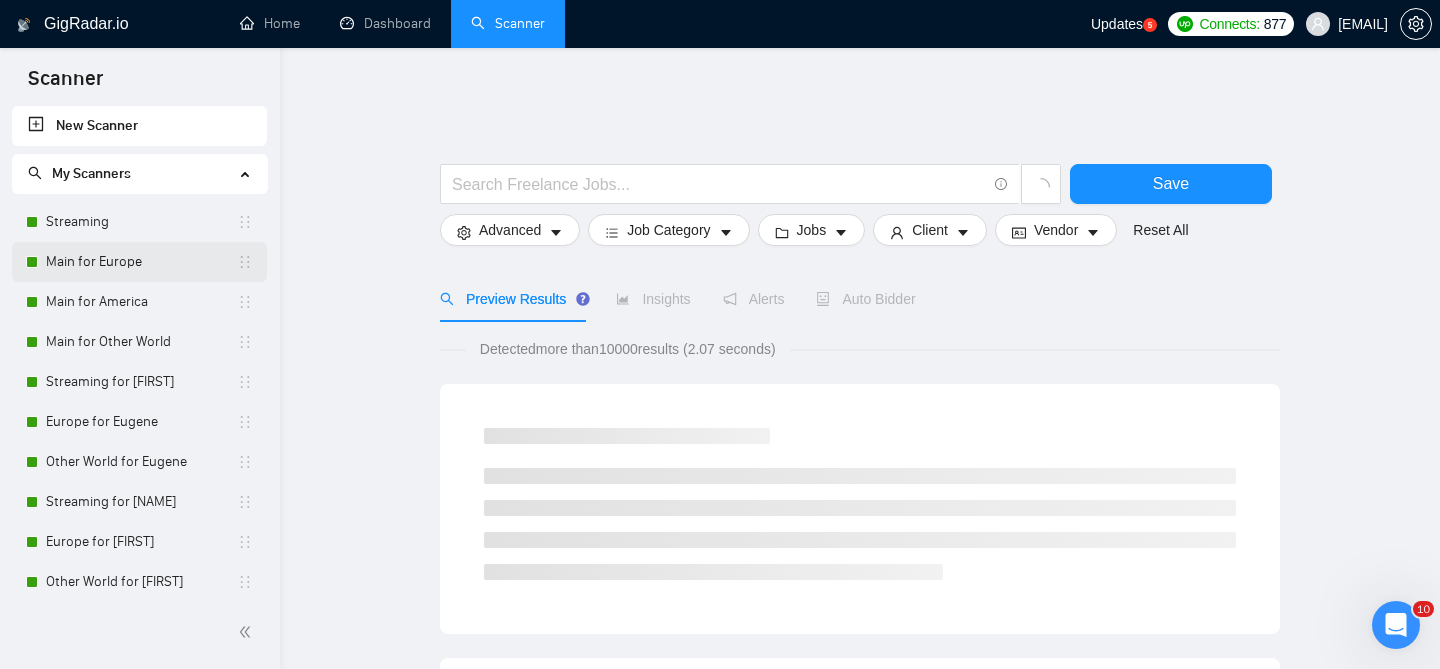 click on "Main for Europe" at bounding box center (141, 262) 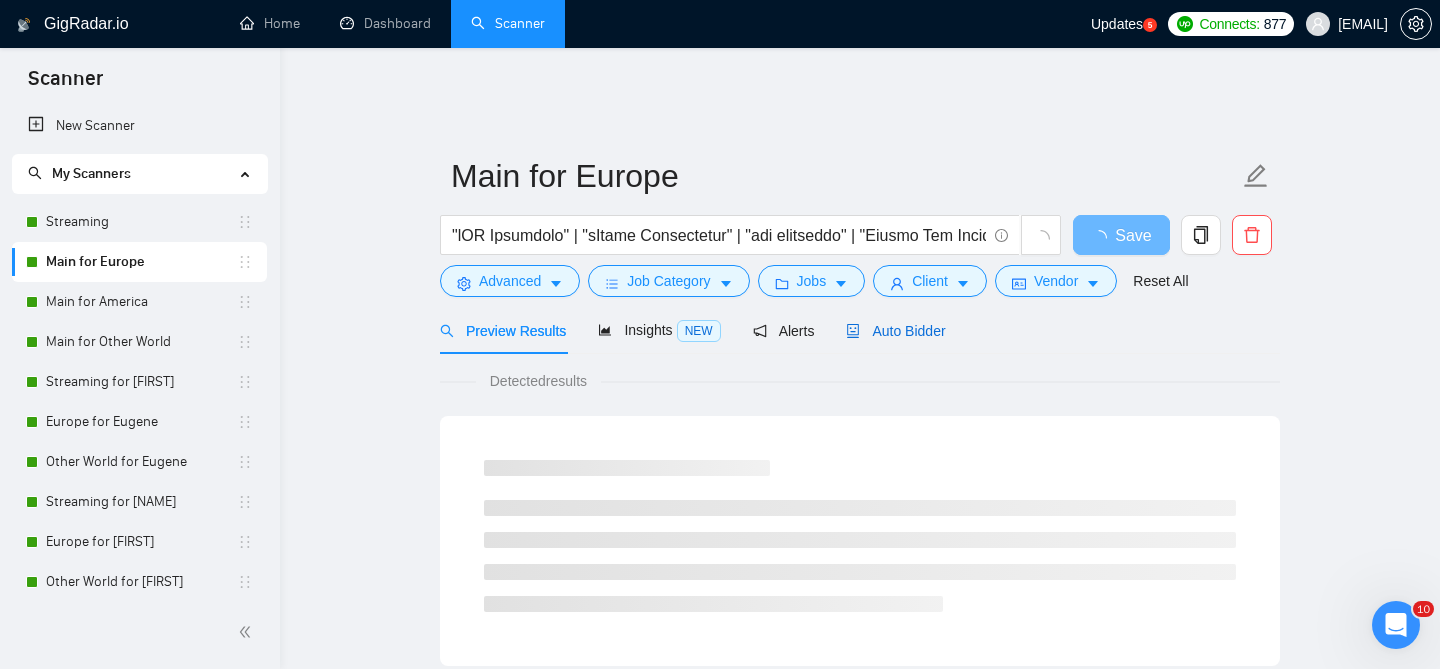 click on "Auto Bidder" at bounding box center (895, 331) 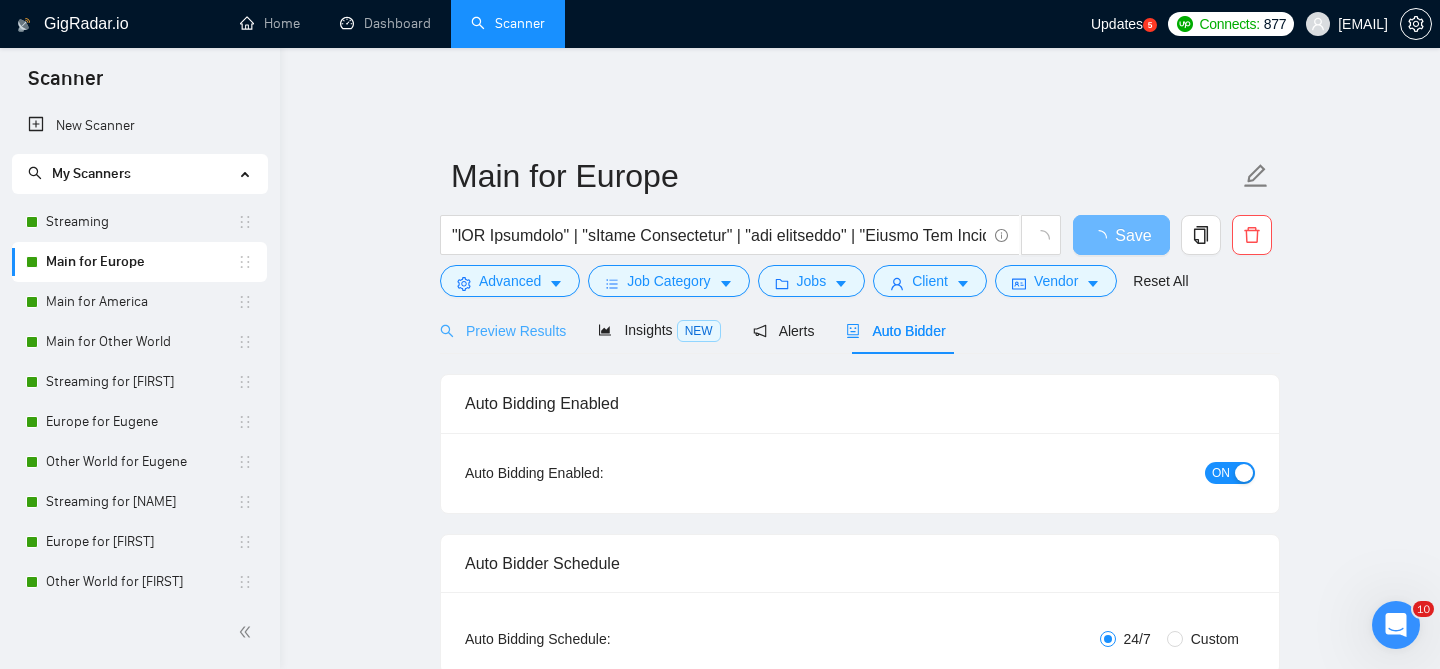 type 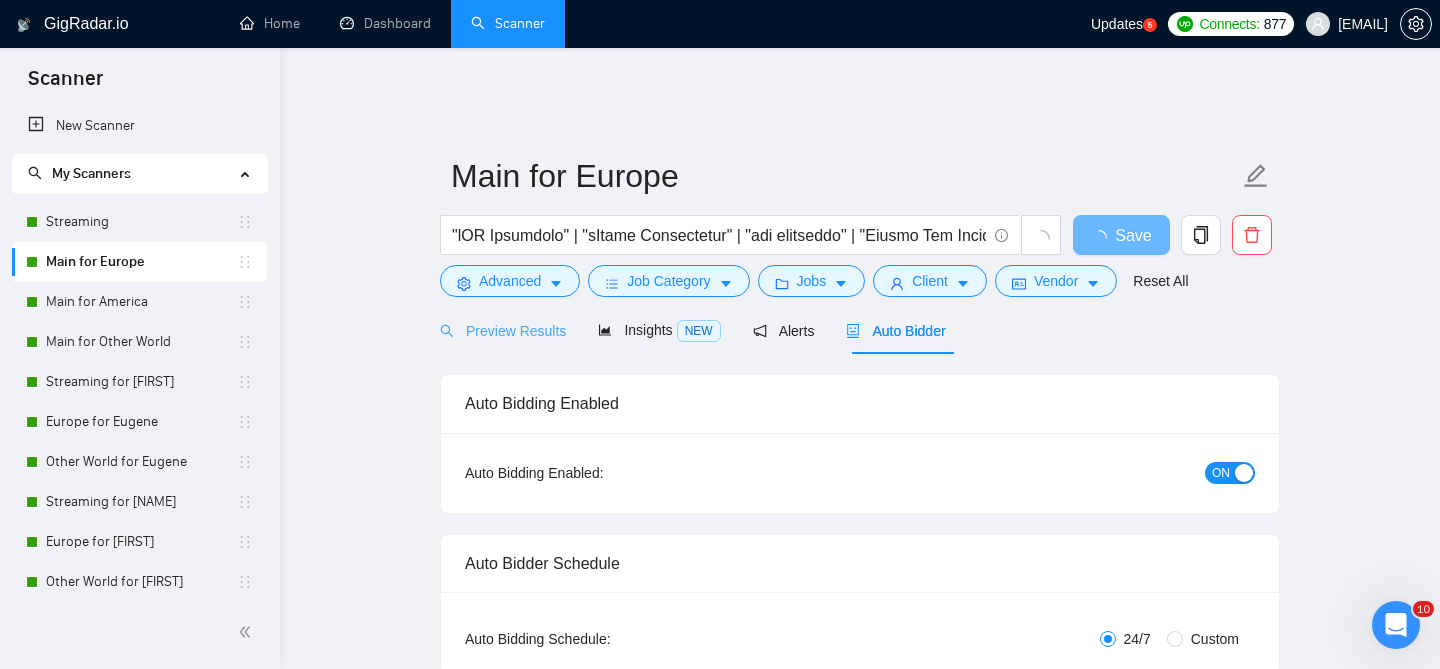 checkbox on "true" 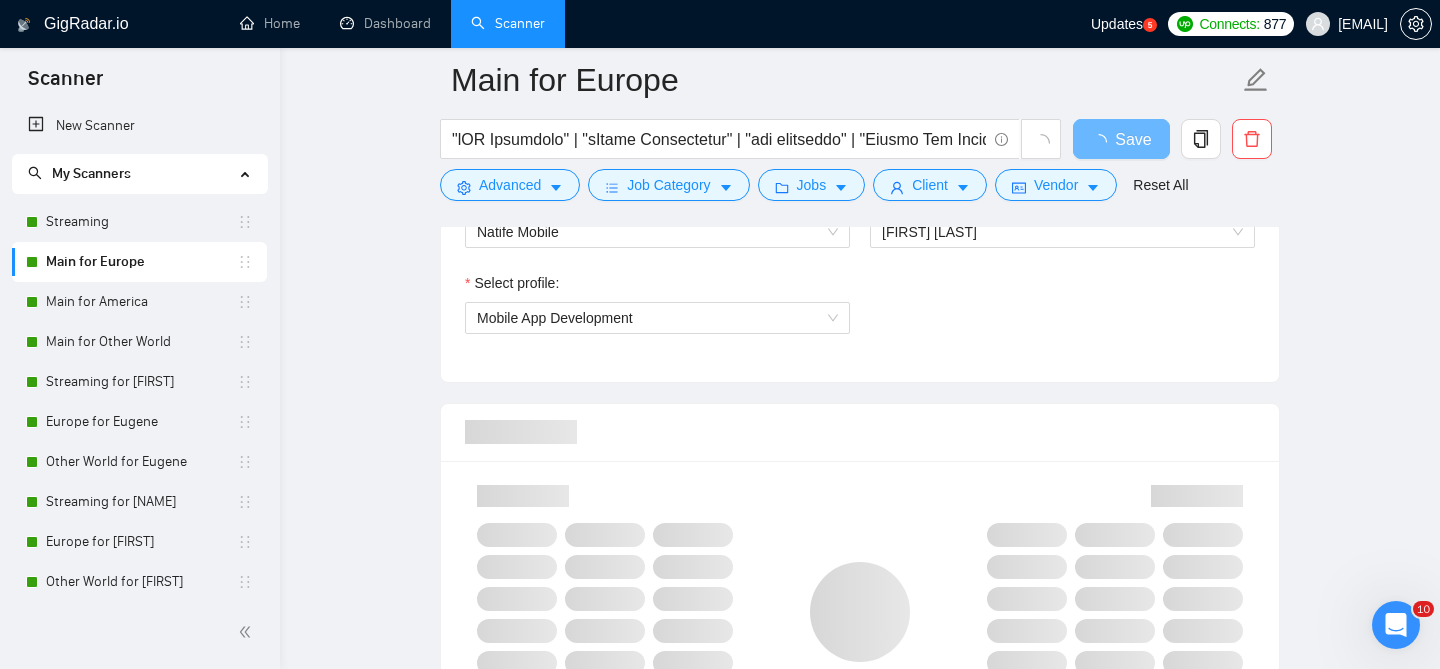 scroll, scrollTop: 1145, scrollLeft: 0, axis: vertical 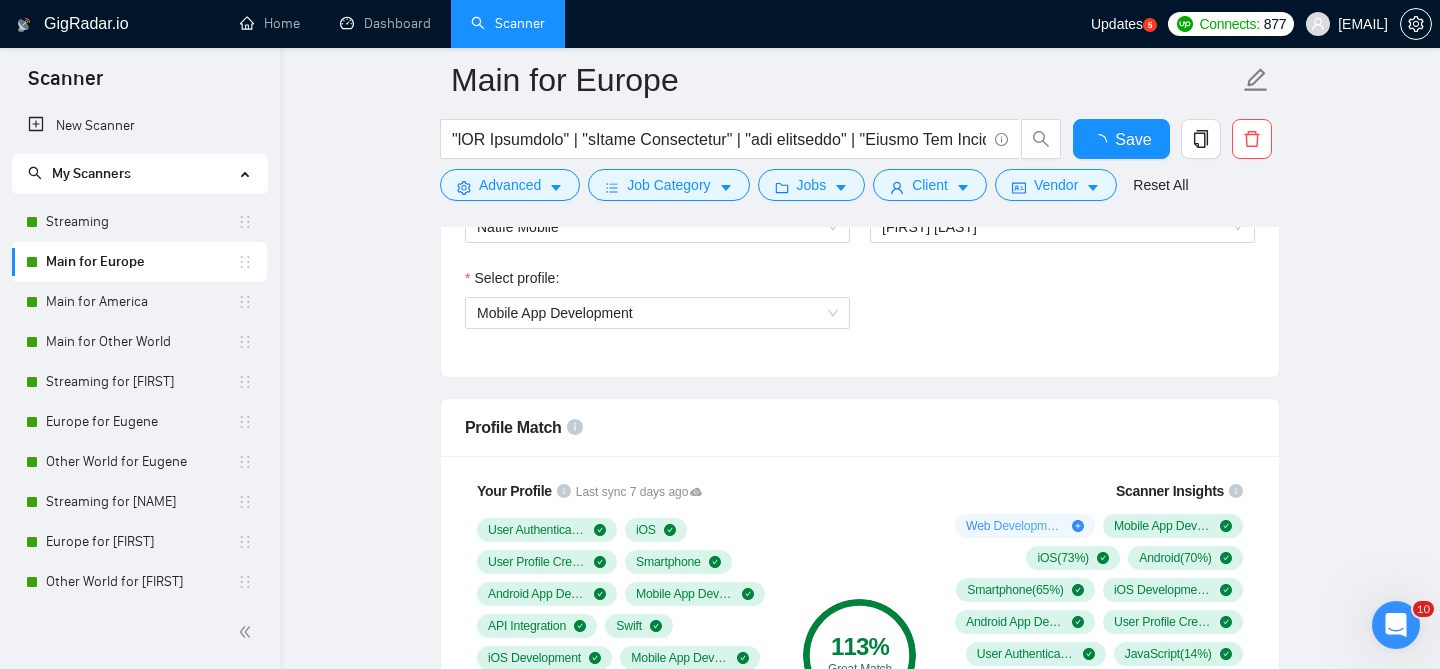 type 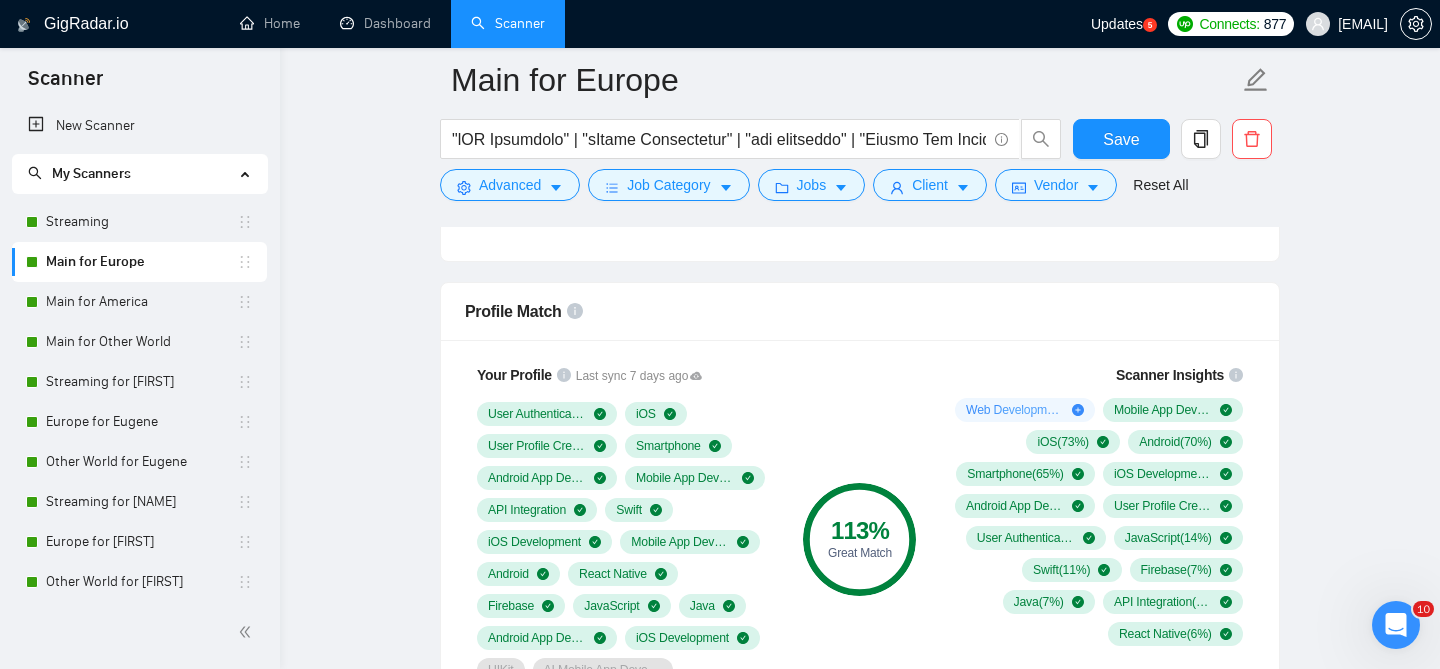 scroll, scrollTop: 1282, scrollLeft: 0, axis: vertical 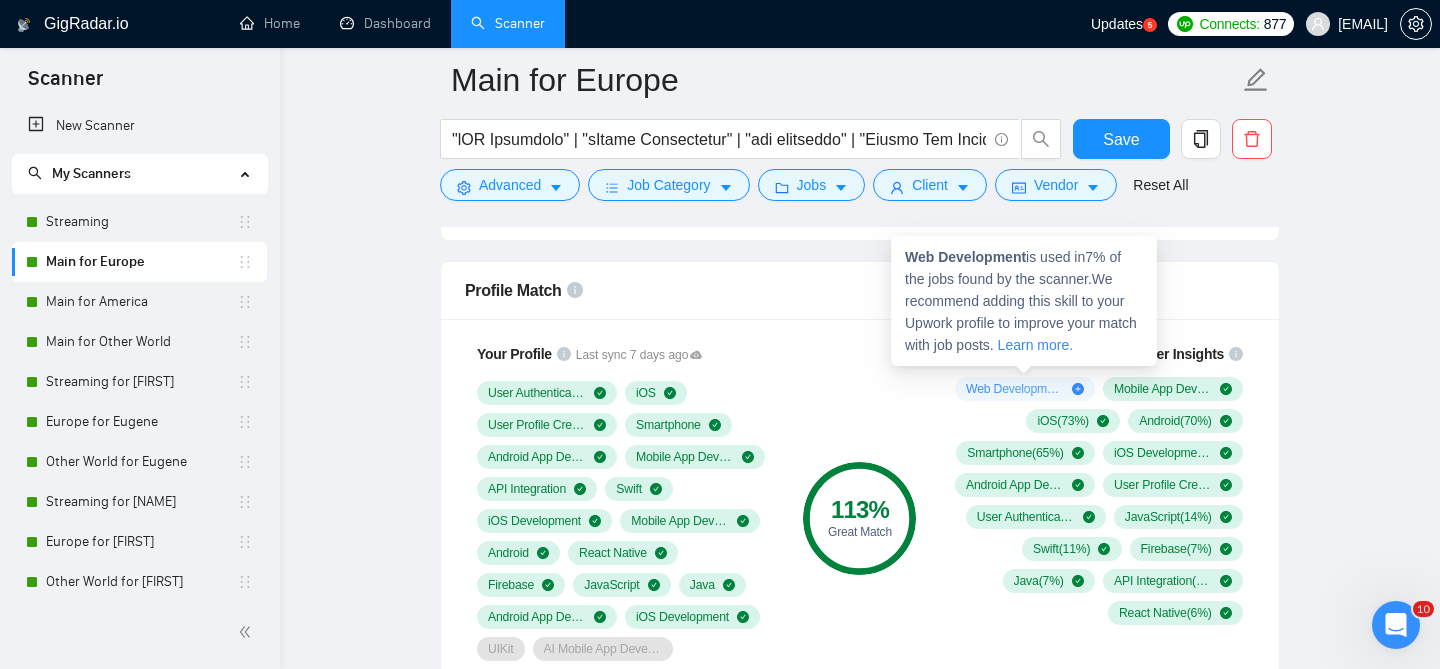click on "Learn more." at bounding box center (1035, 345) 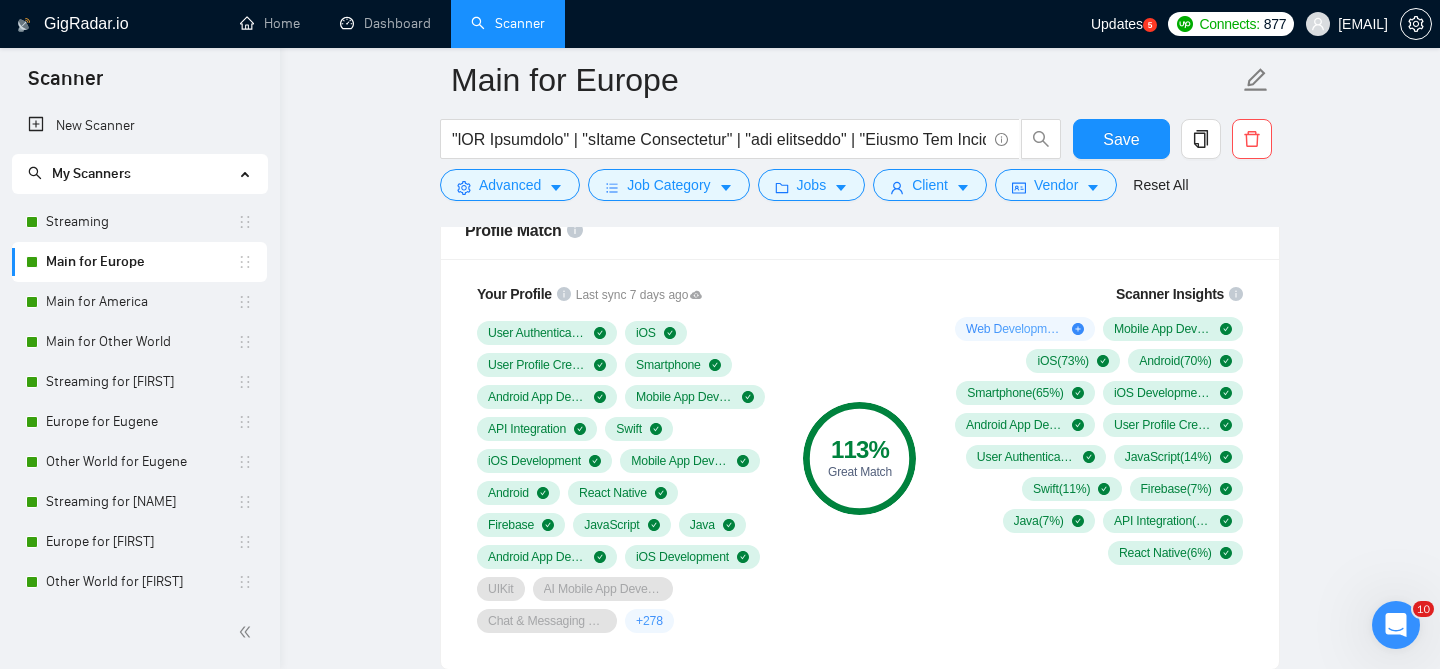 scroll, scrollTop: 1356, scrollLeft: 0, axis: vertical 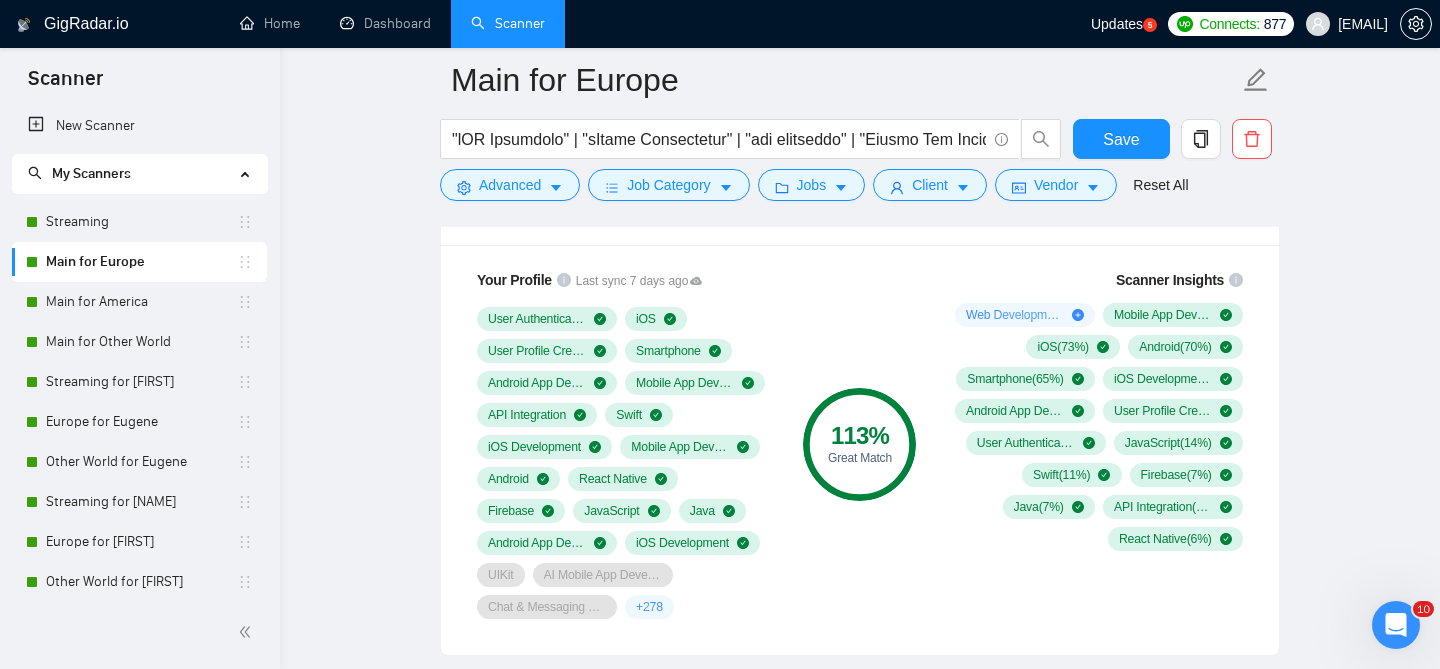 click 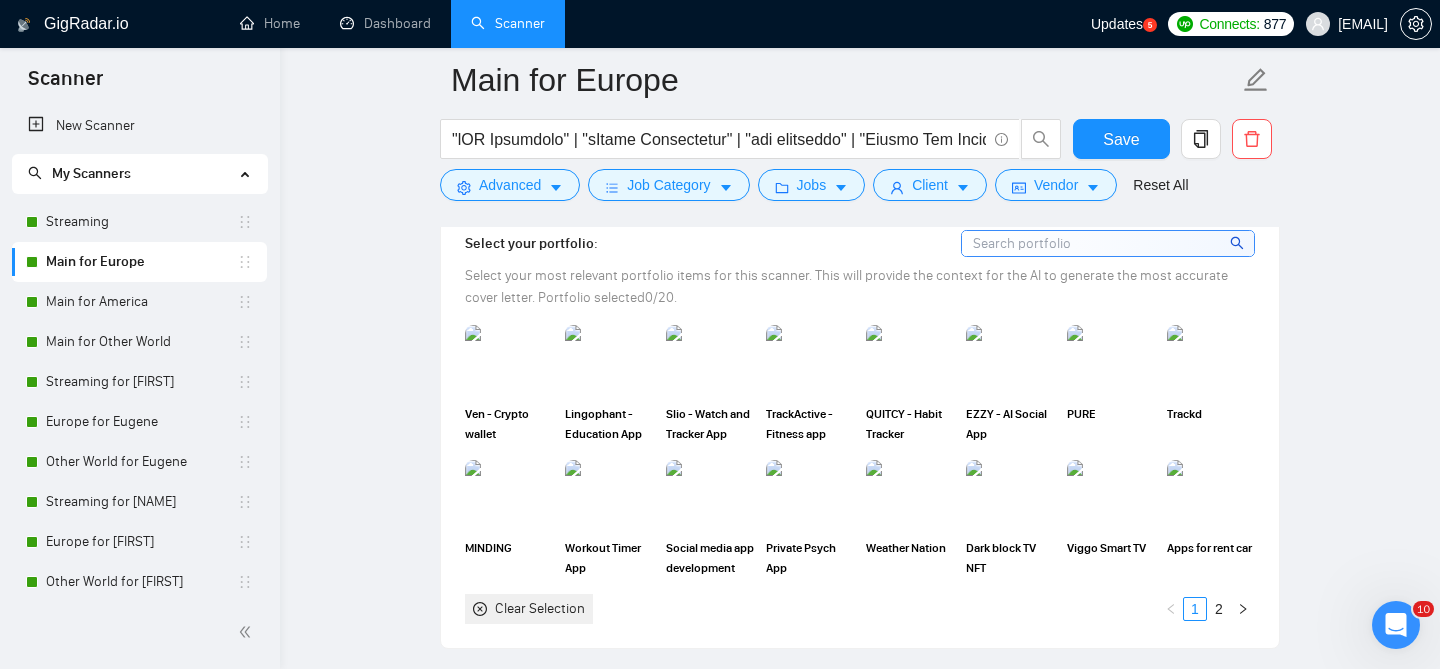 scroll, scrollTop: 1886, scrollLeft: 0, axis: vertical 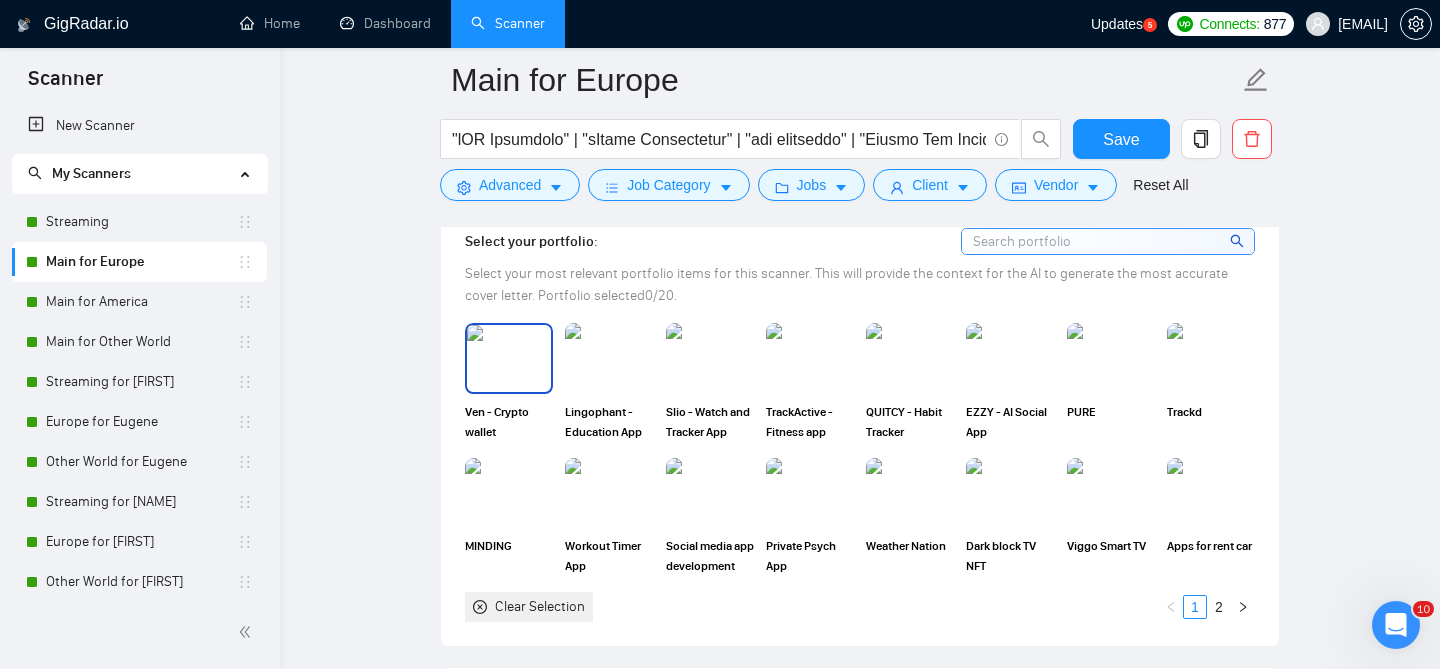click at bounding box center (509, 358) 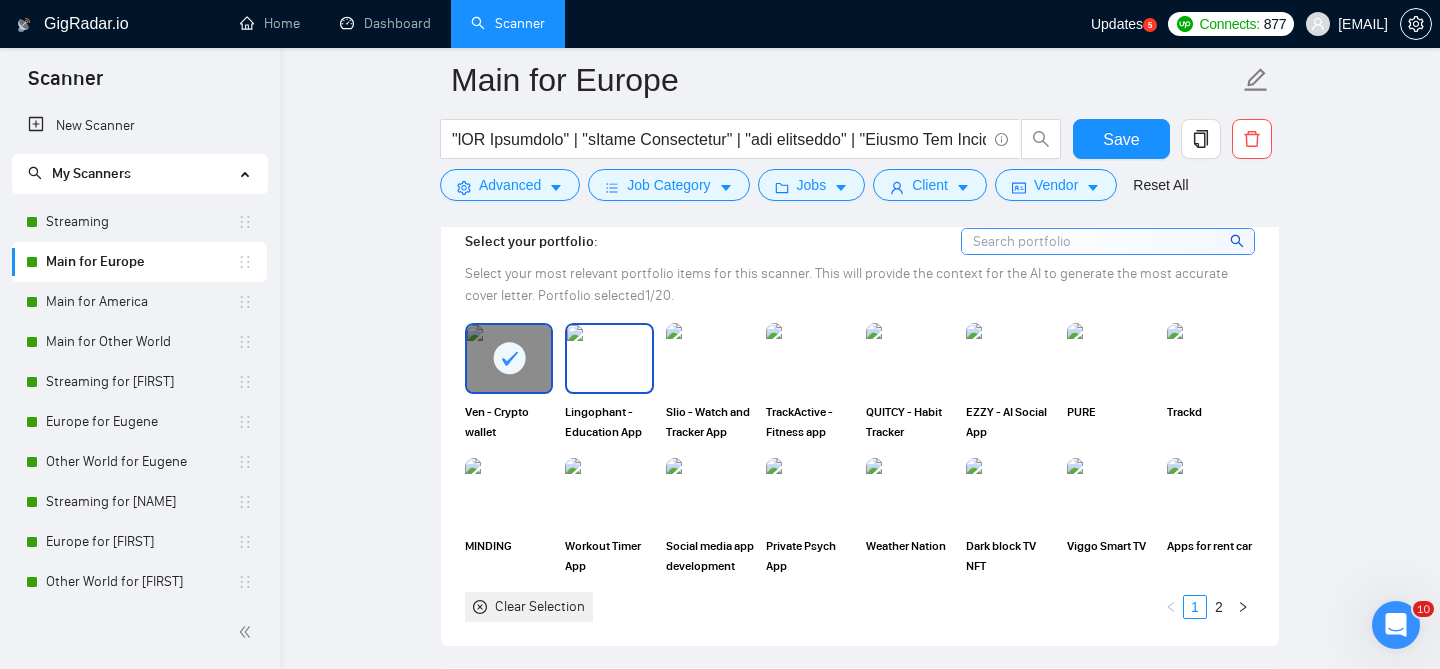 click at bounding box center [609, 358] 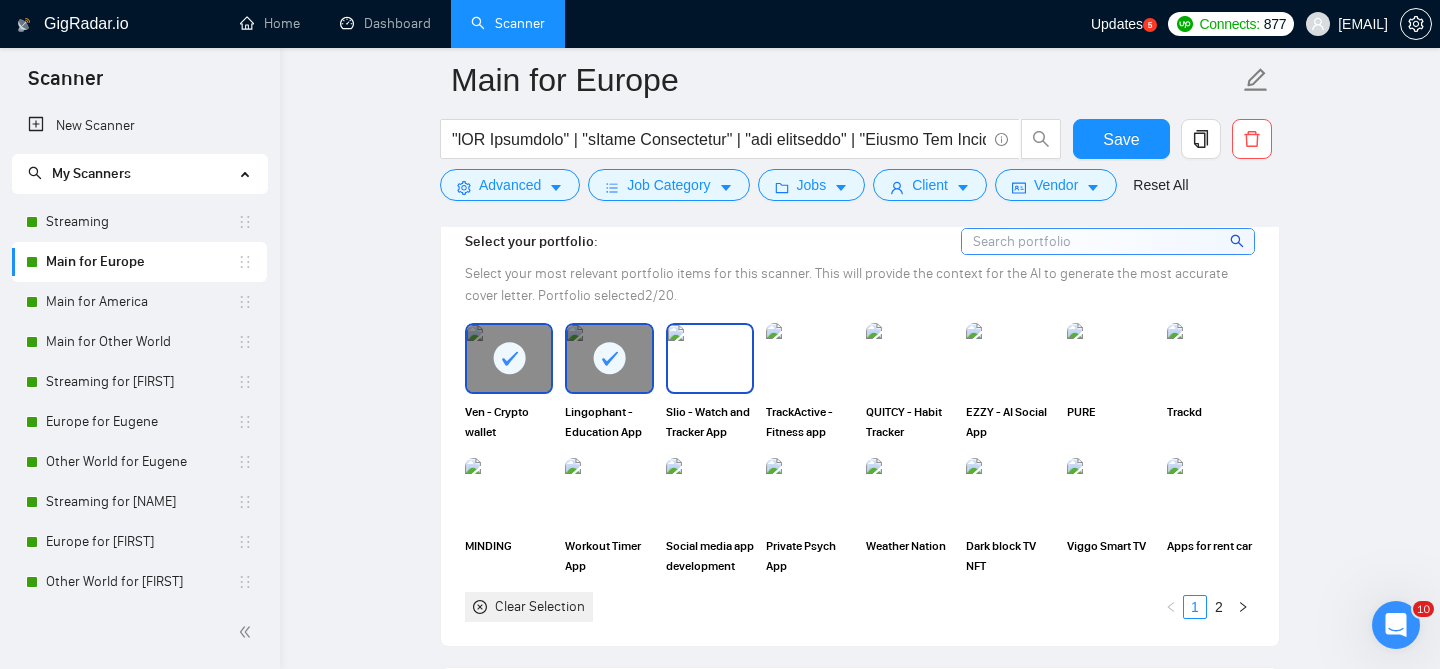 click at bounding box center [710, 358] 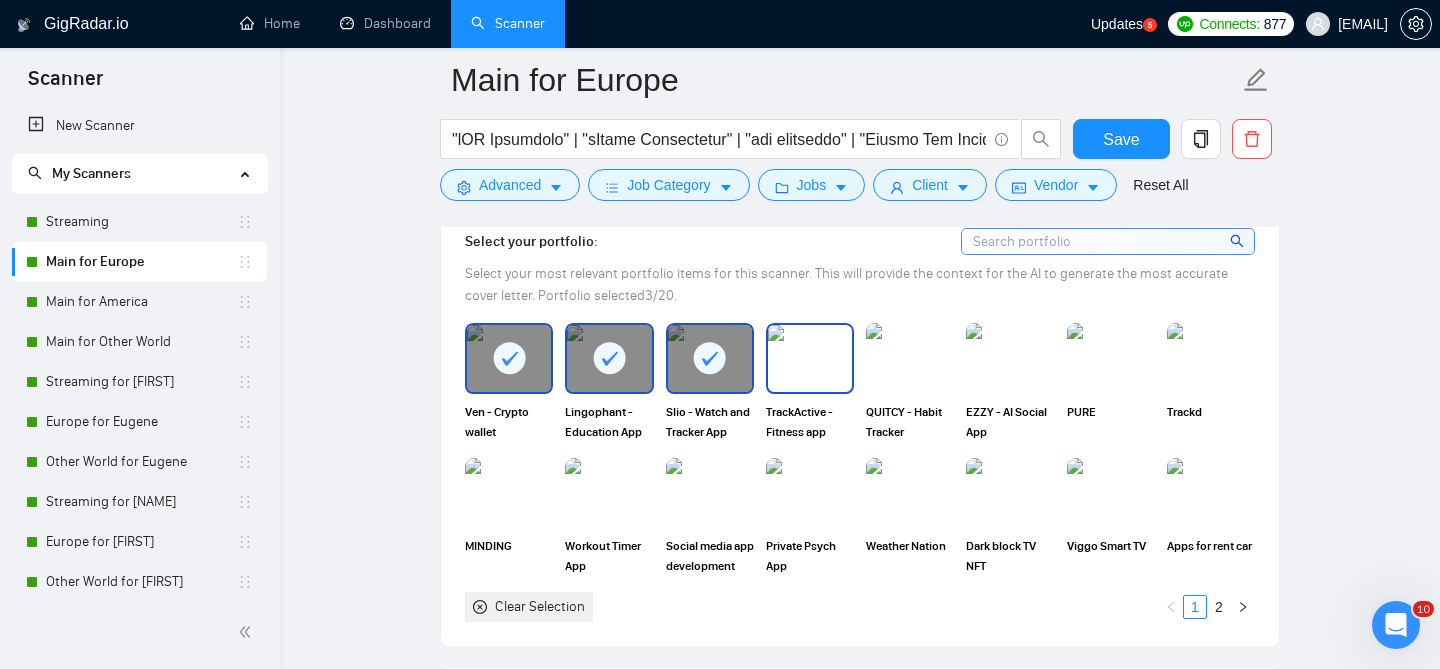 click at bounding box center (810, 358) 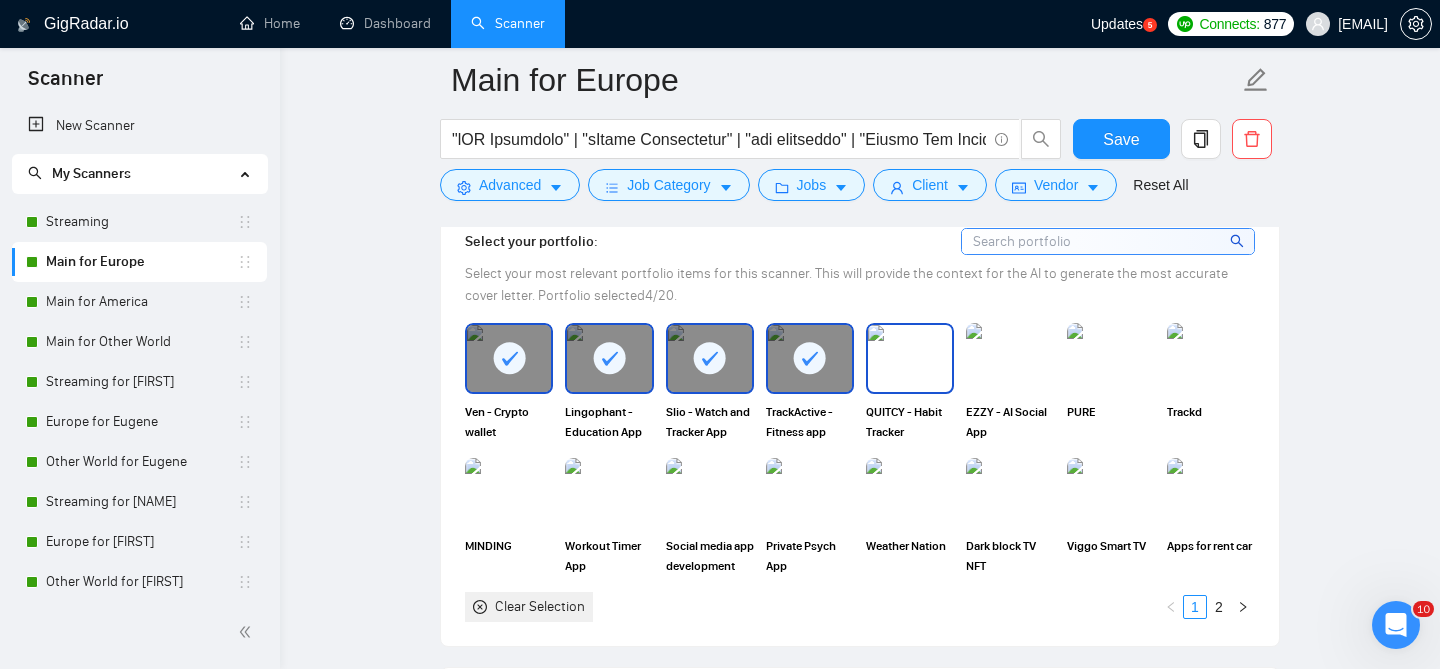 click at bounding box center [910, 358] 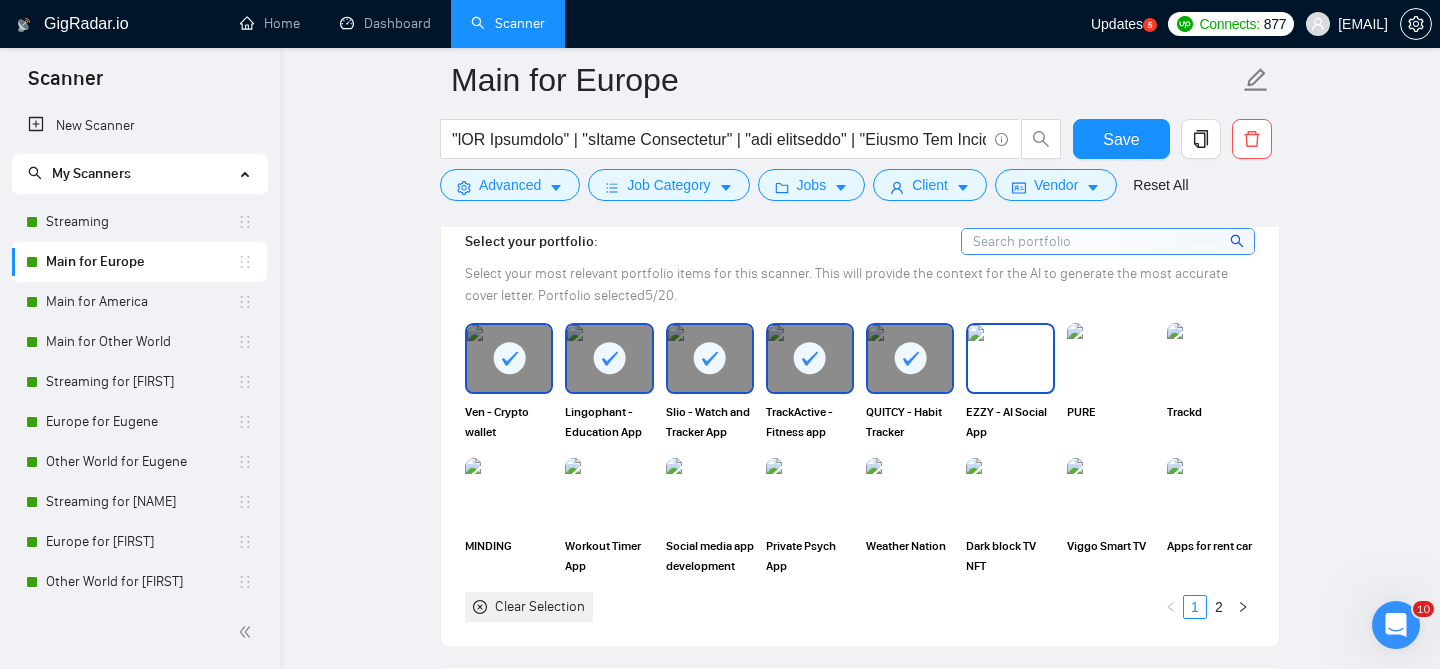 click at bounding box center (1010, 358) 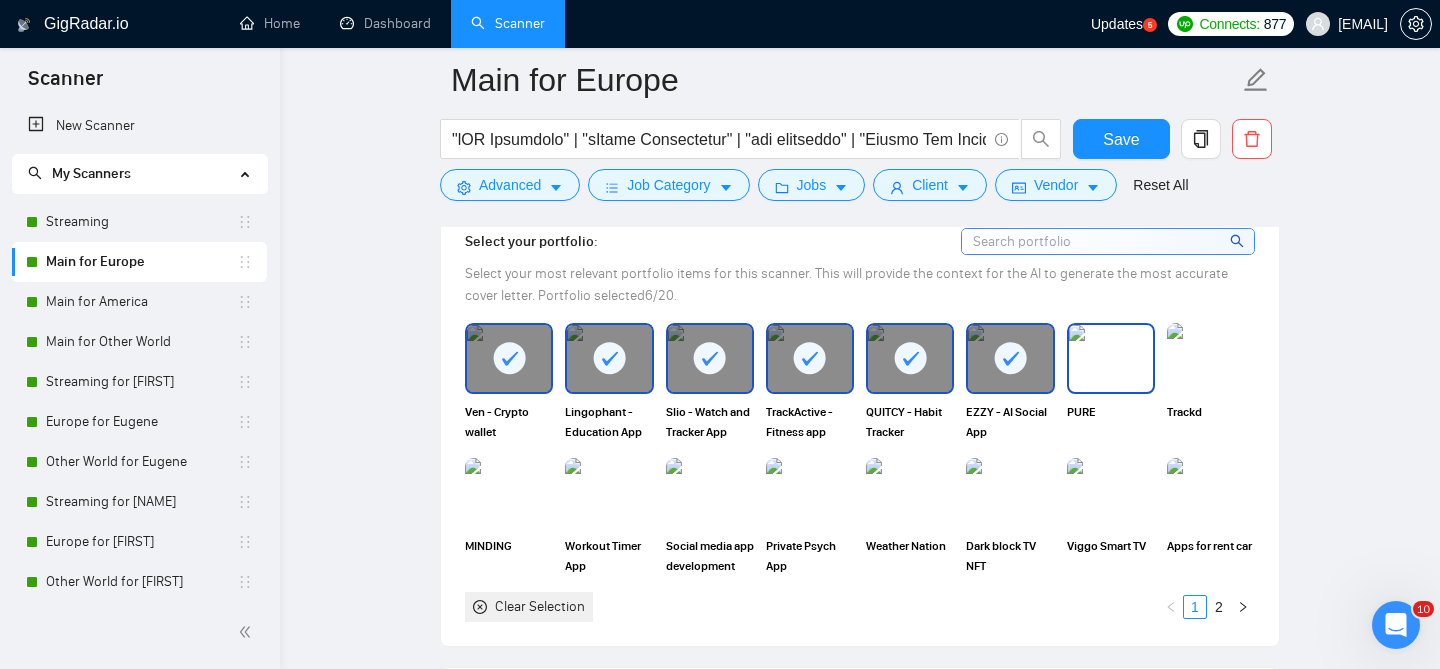 click at bounding box center (1111, 358) 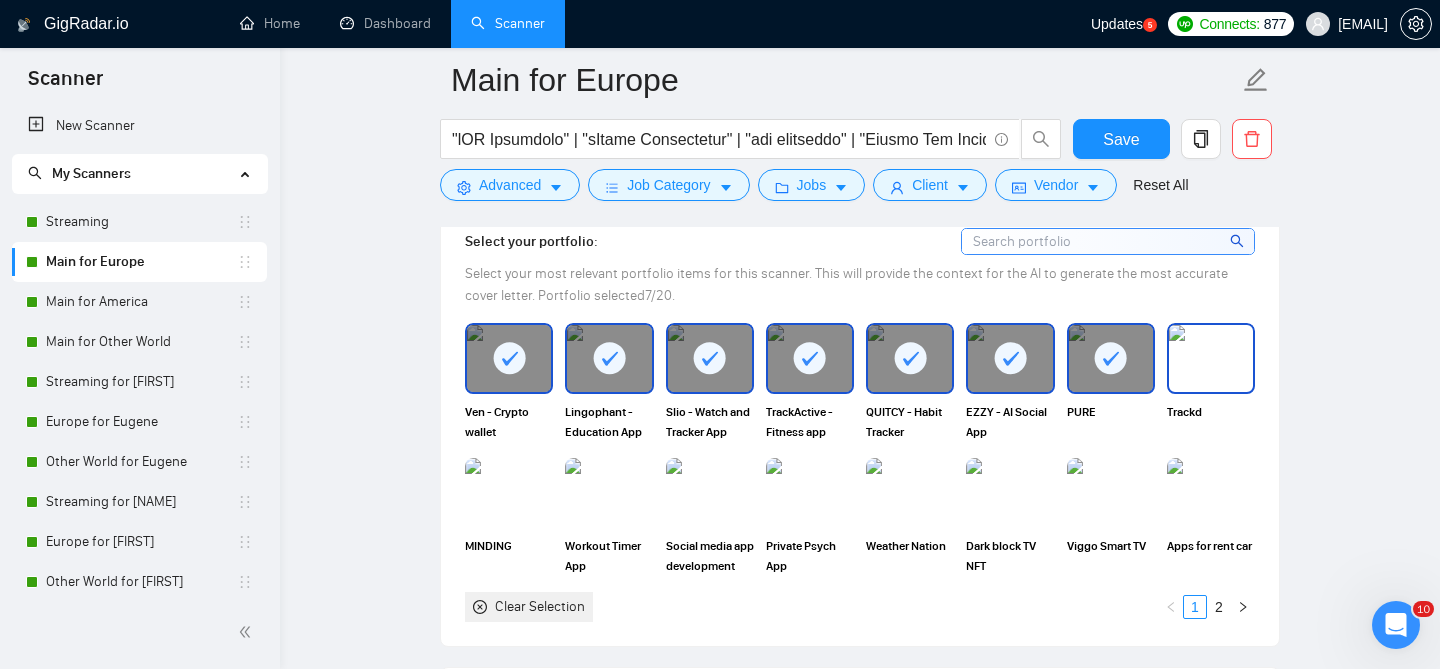 click at bounding box center [1211, 358] 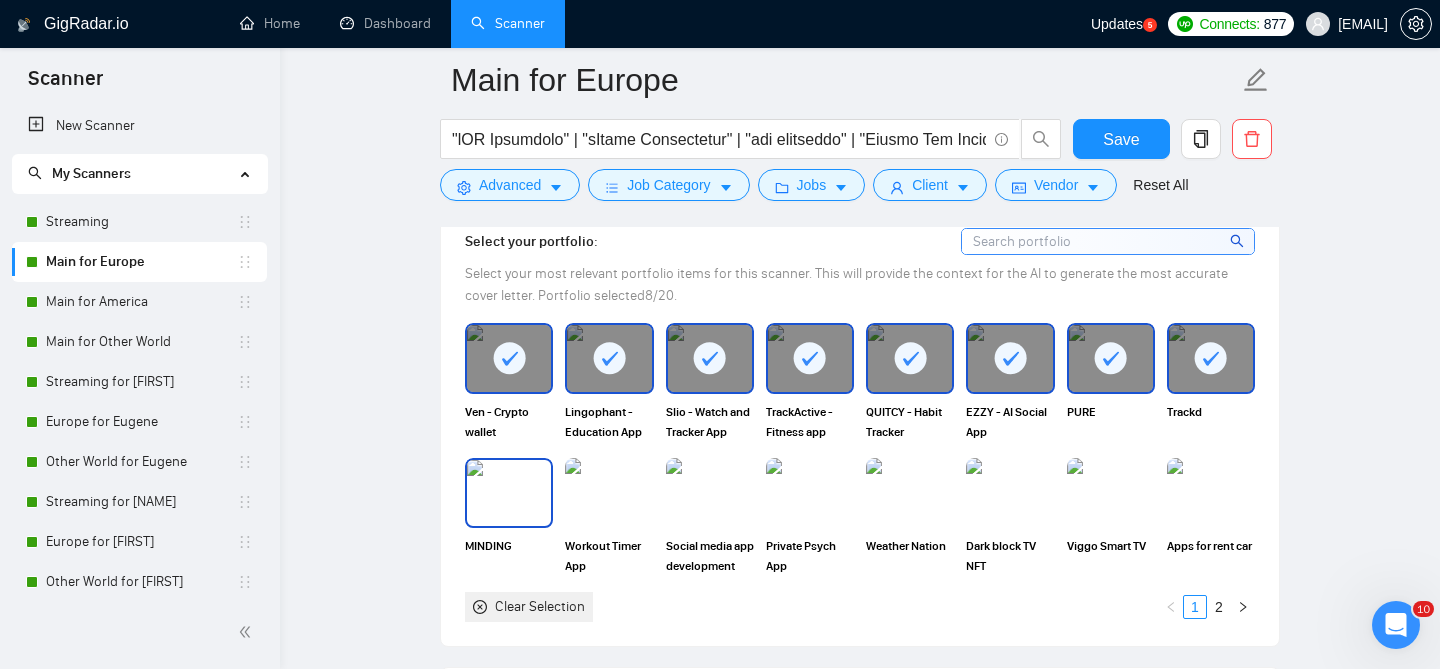 click at bounding box center [509, 493] 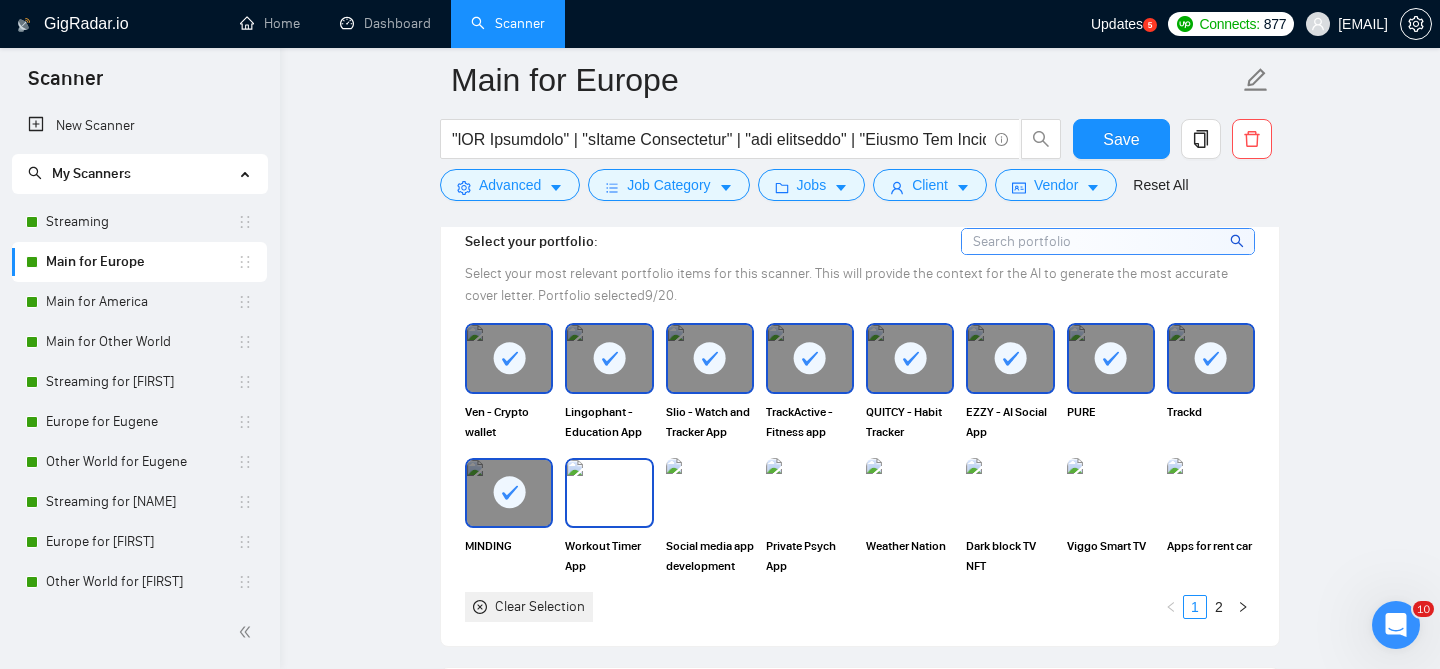 click at bounding box center [609, 493] 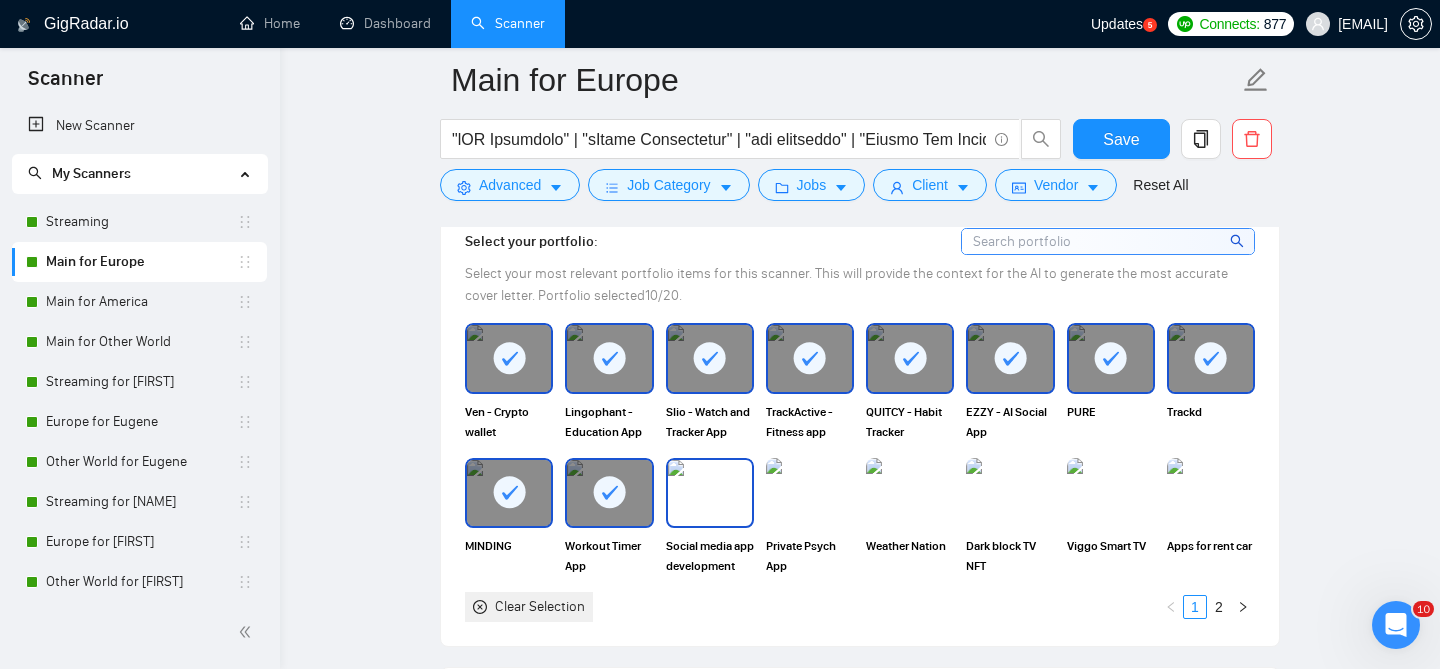 click at bounding box center [710, 493] 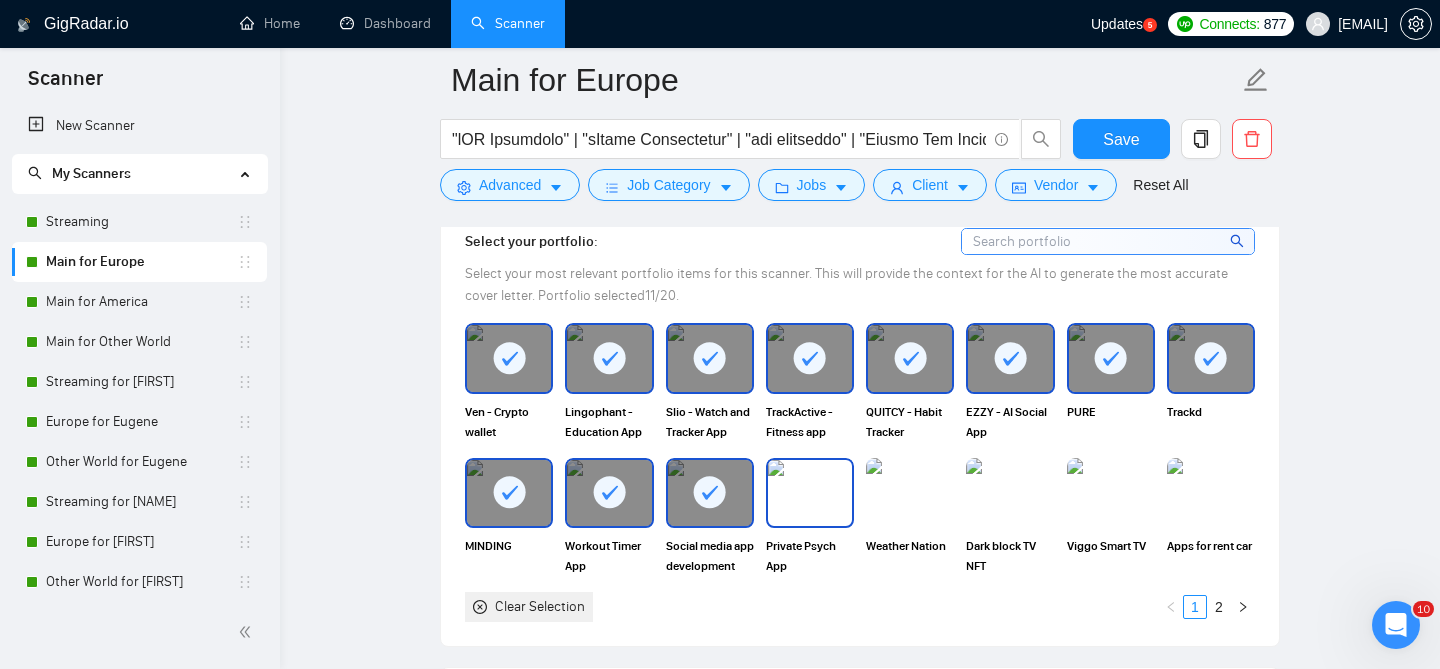 click at bounding box center (810, 493) 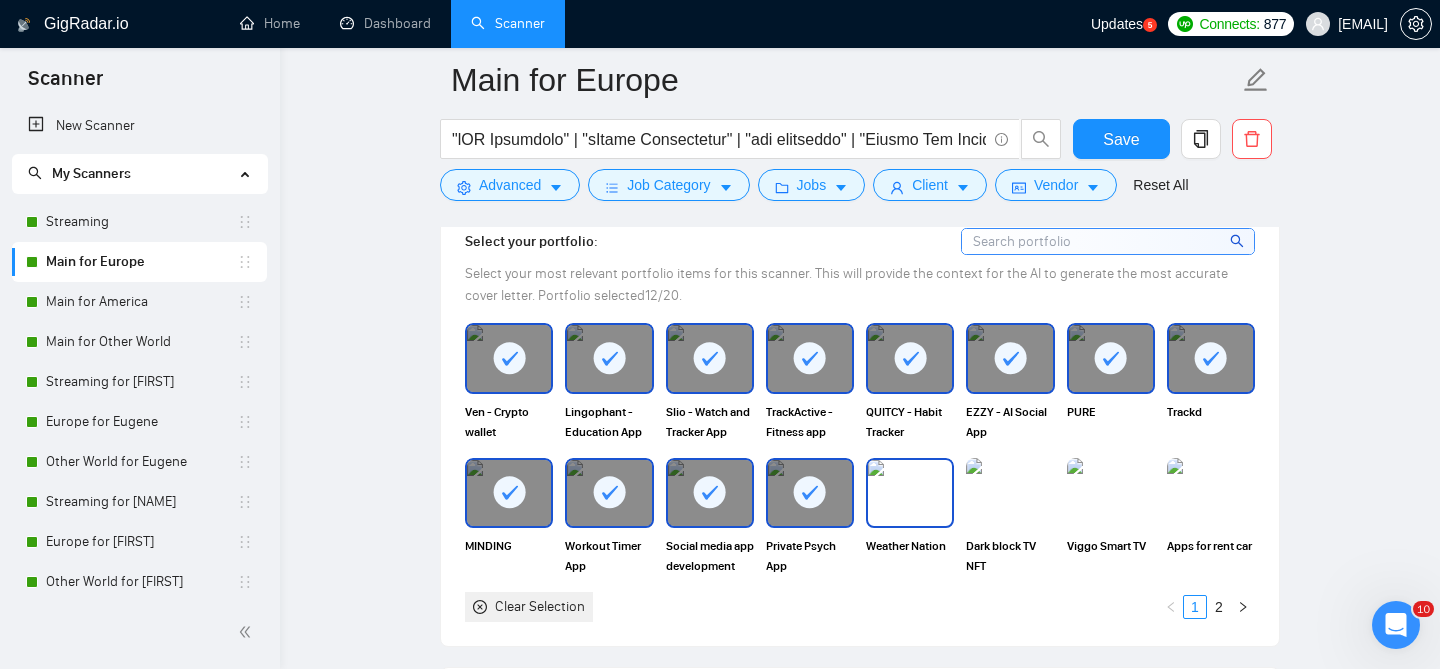 click at bounding box center (910, 493) 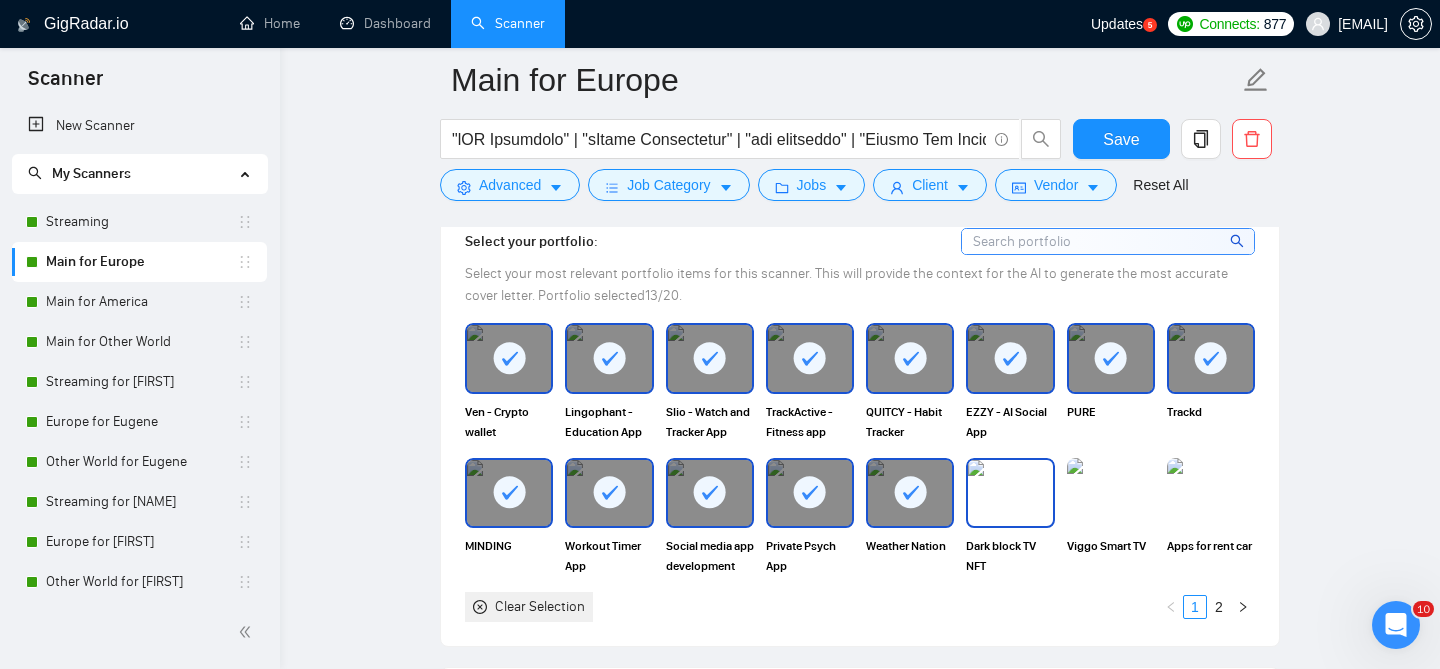 click at bounding box center [1010, 493] 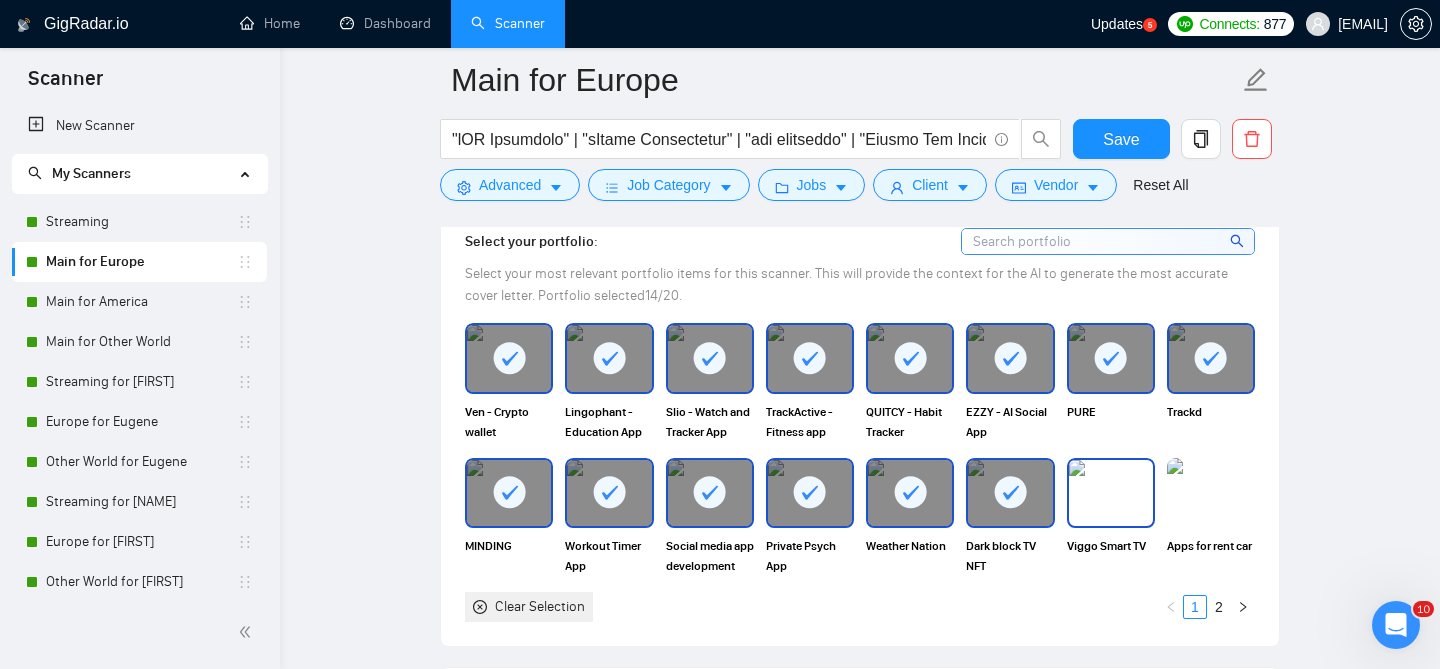 click at bounding box center [1111, 493] 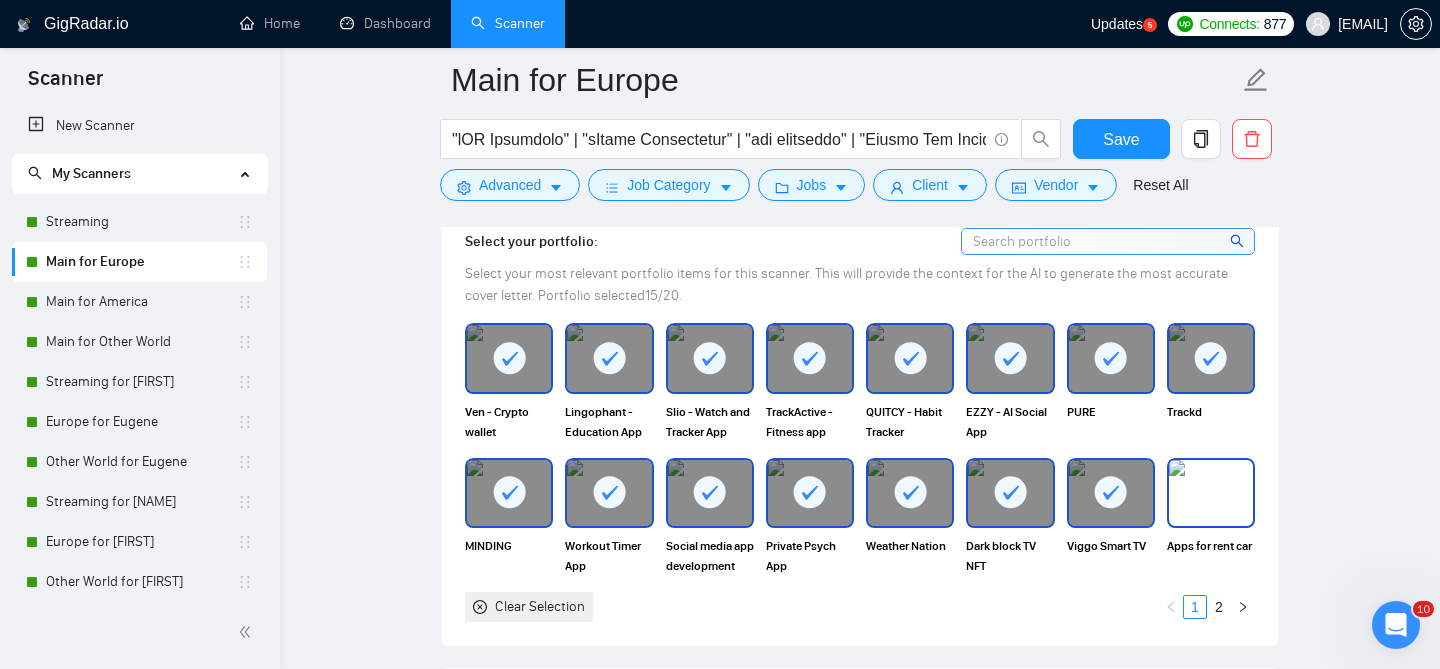 click at bounding box center (1211, 493) 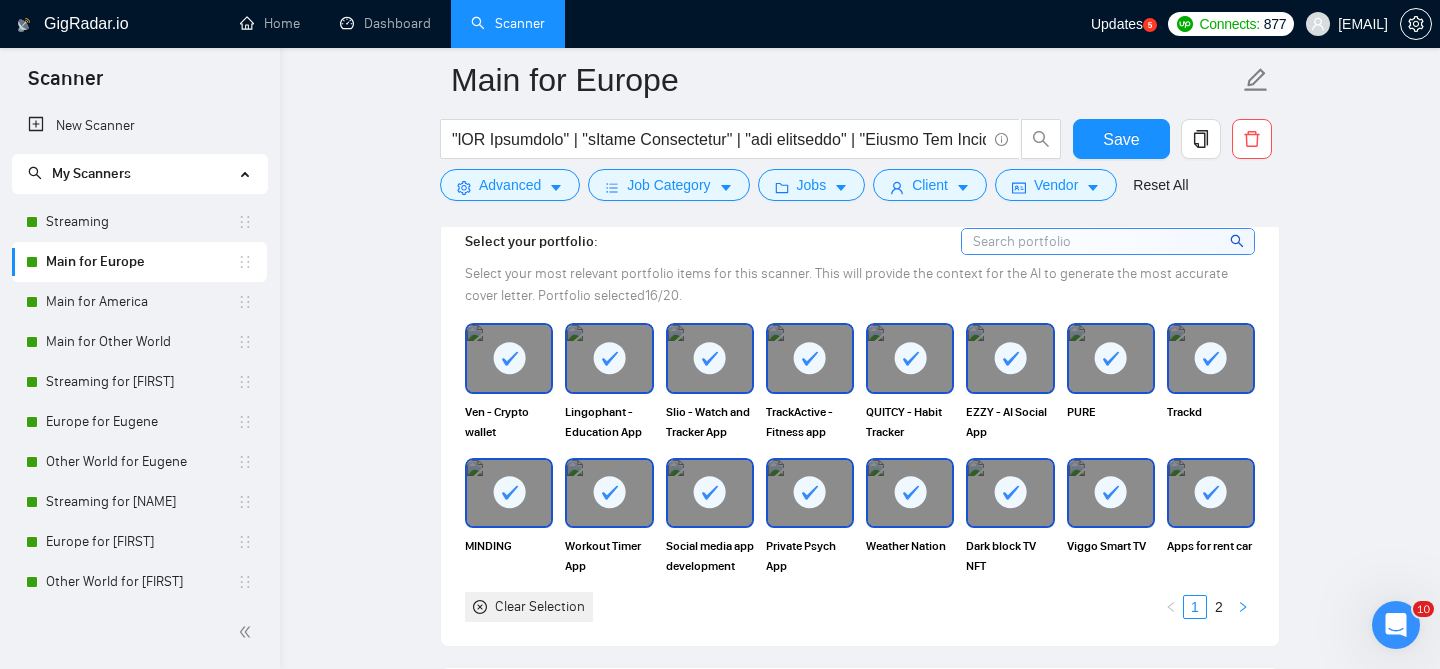 click at bounding box center (1243, 607) 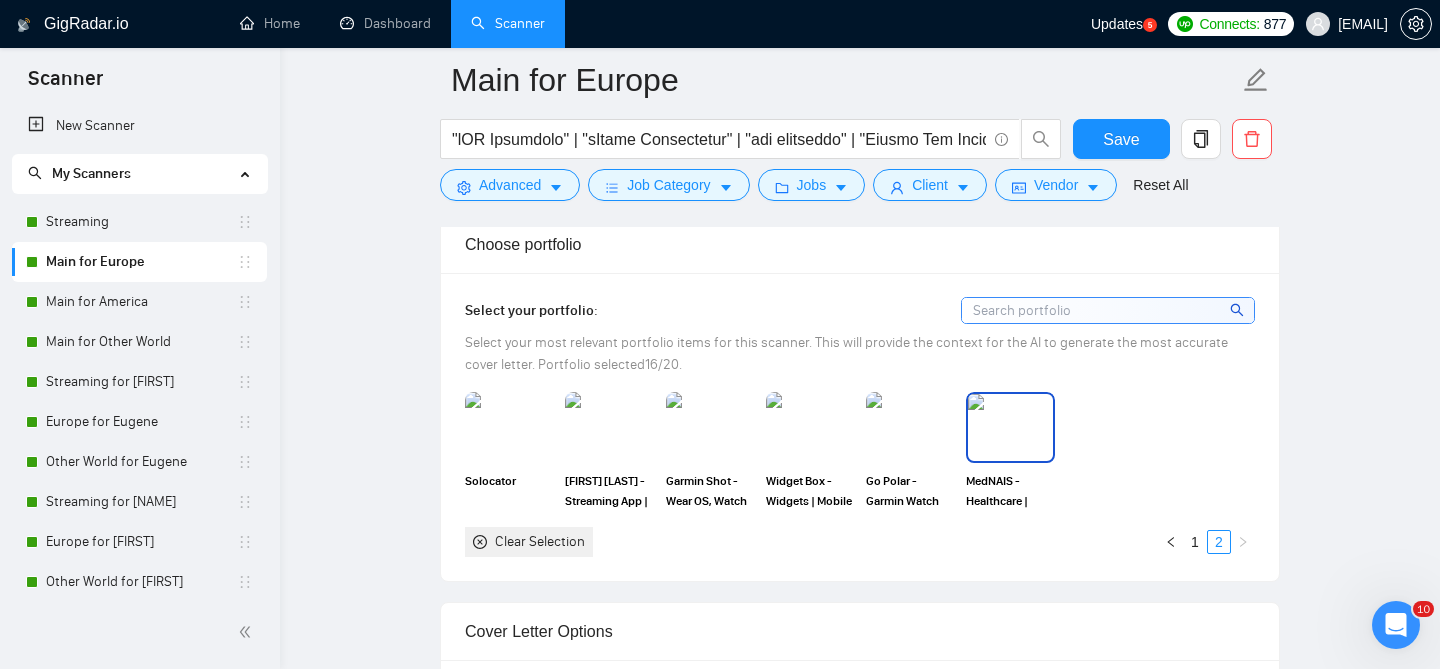 scroll, scrollTop: 1795, scrollLeft: 0, axis: vertical 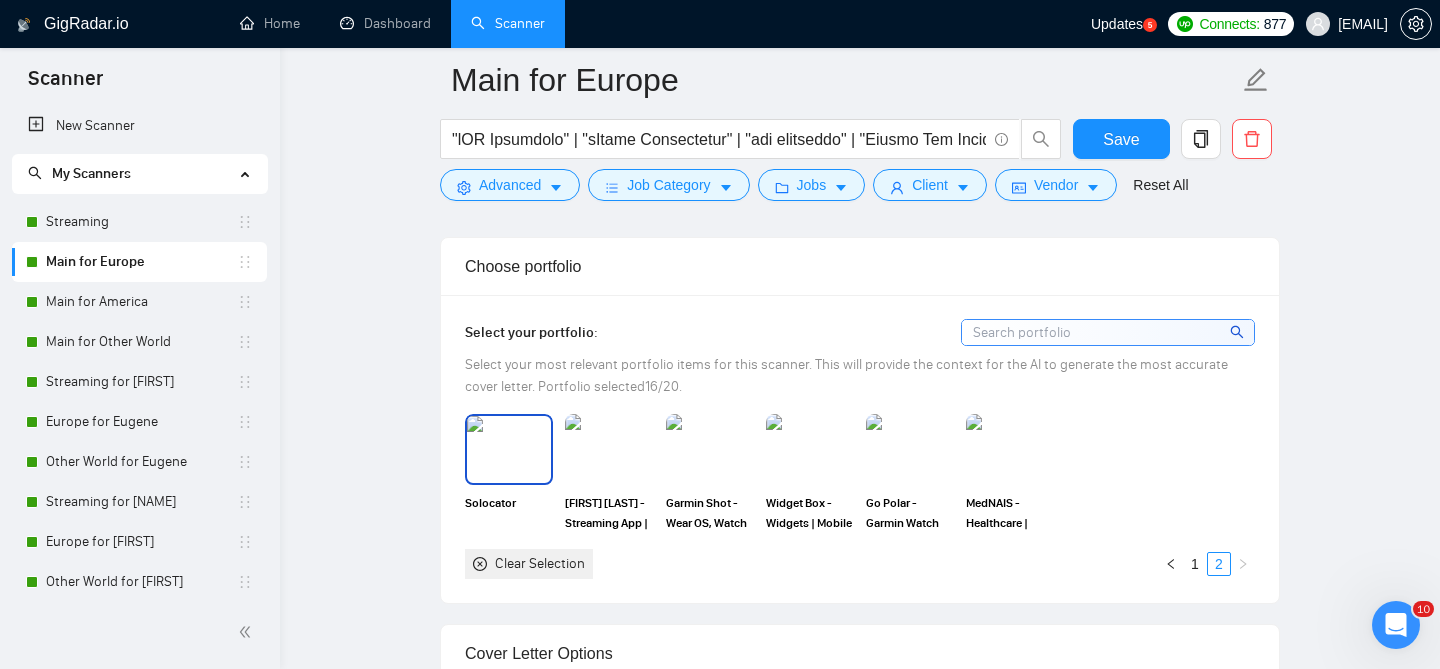 click at bounding box center [509, 449] 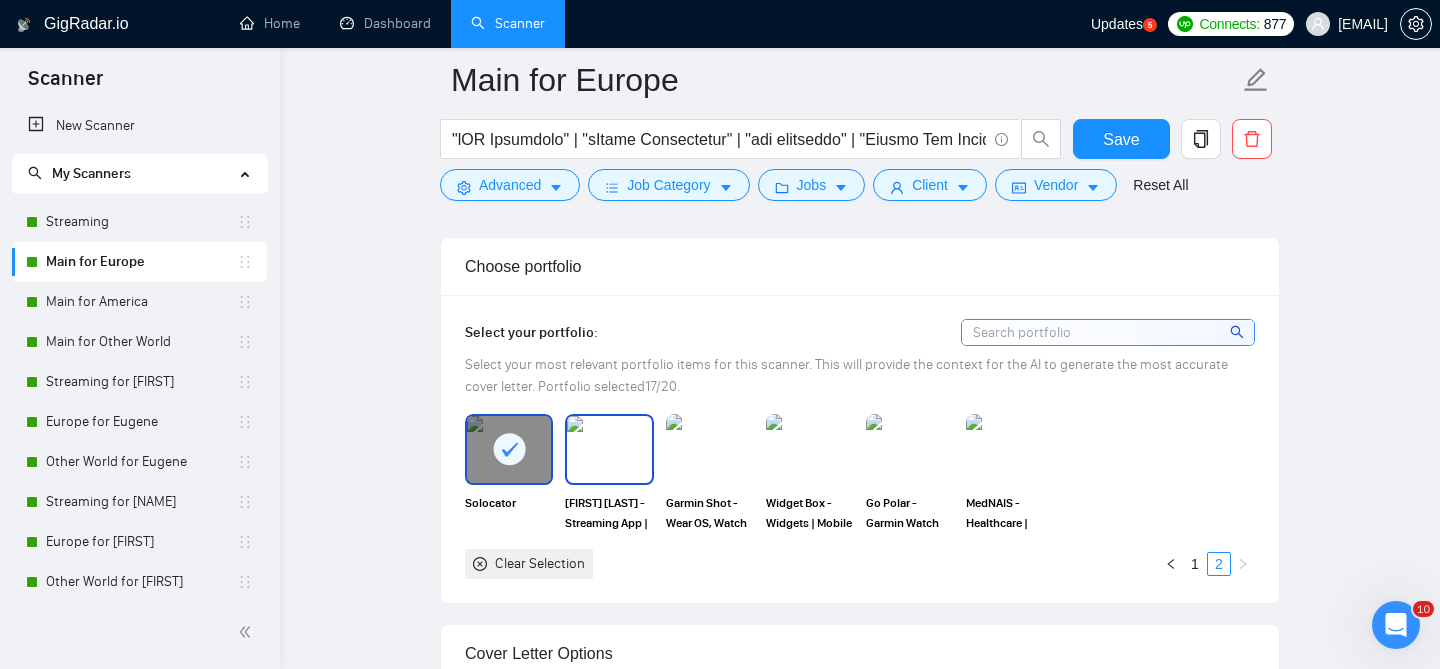 click at bounding box center [609, 449] 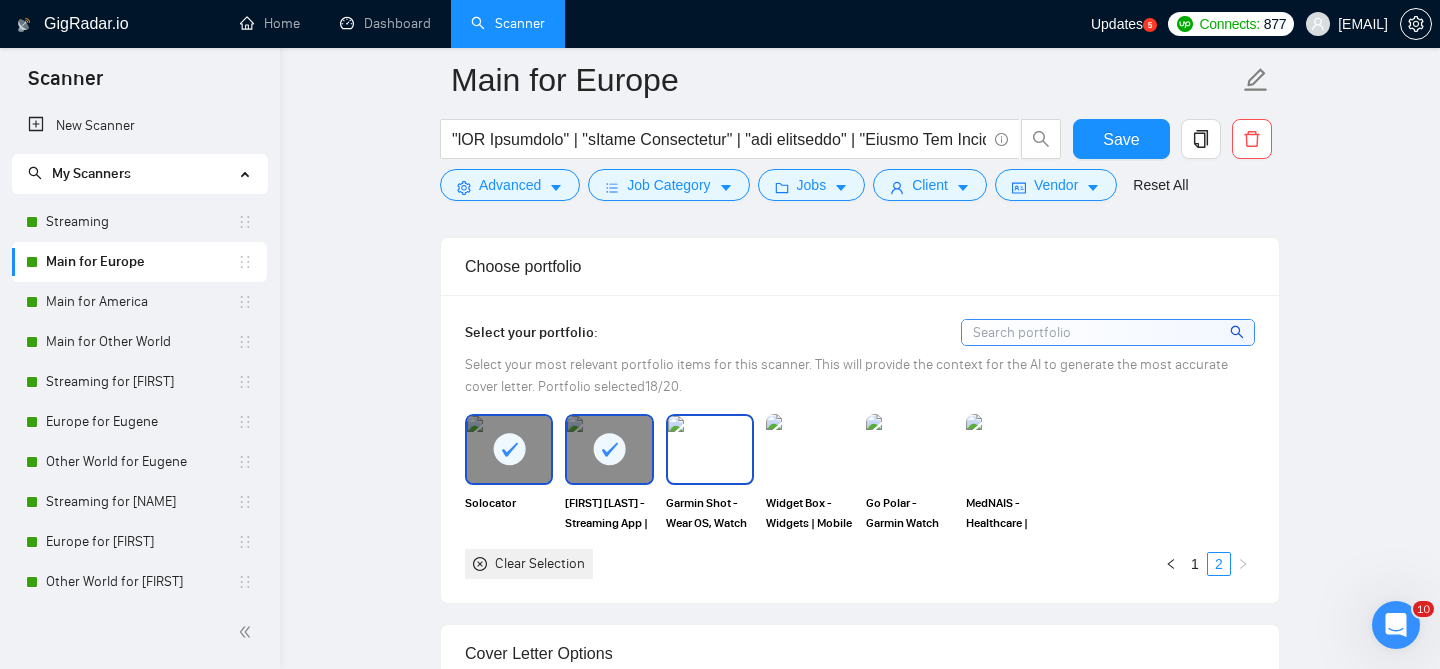 click at bounding box center [710, 449] 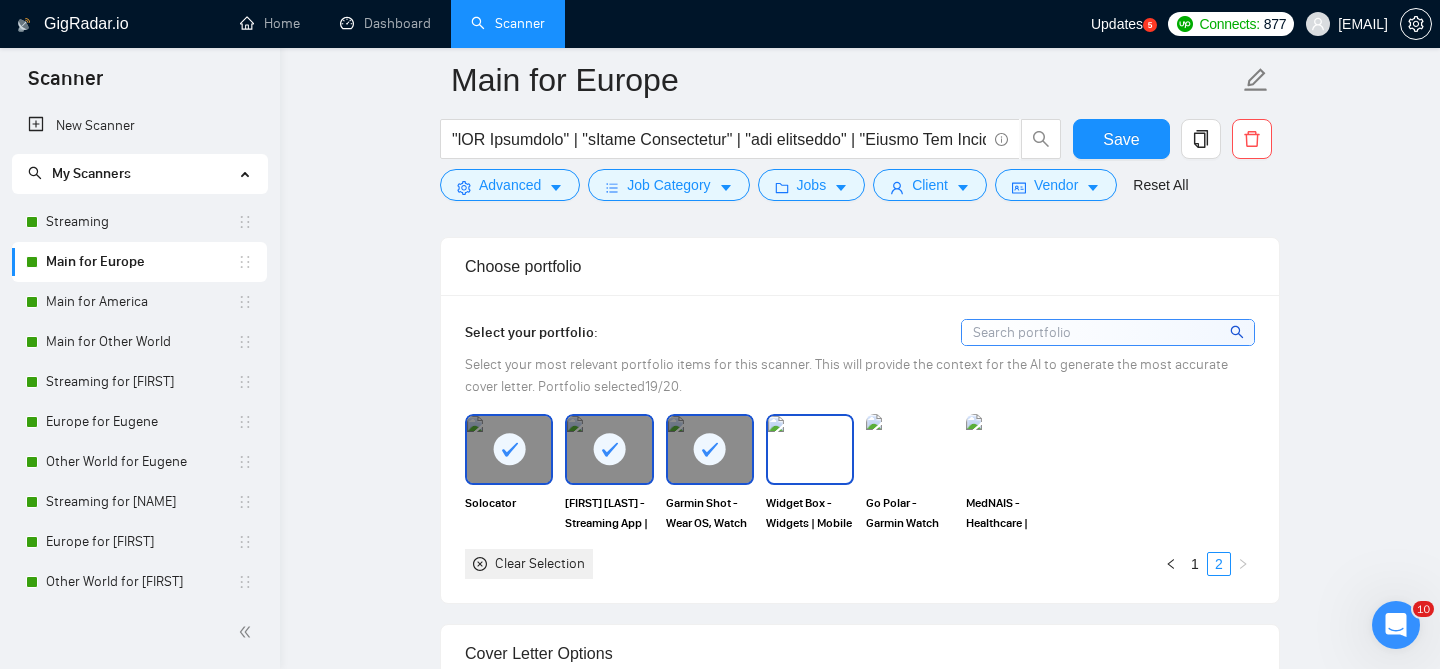 click at bounding box center [810, 449] 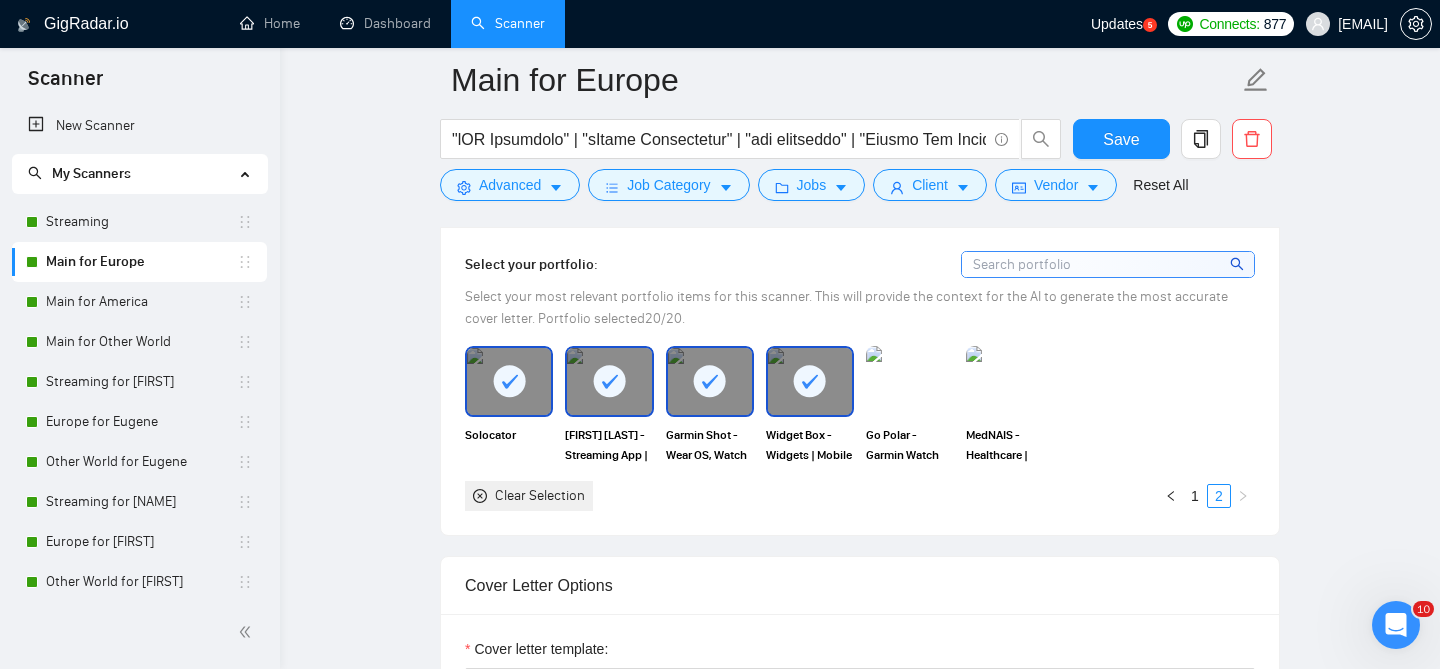 scroll, scrollTop: 1861, scrollLeft: 0, axis: vertical 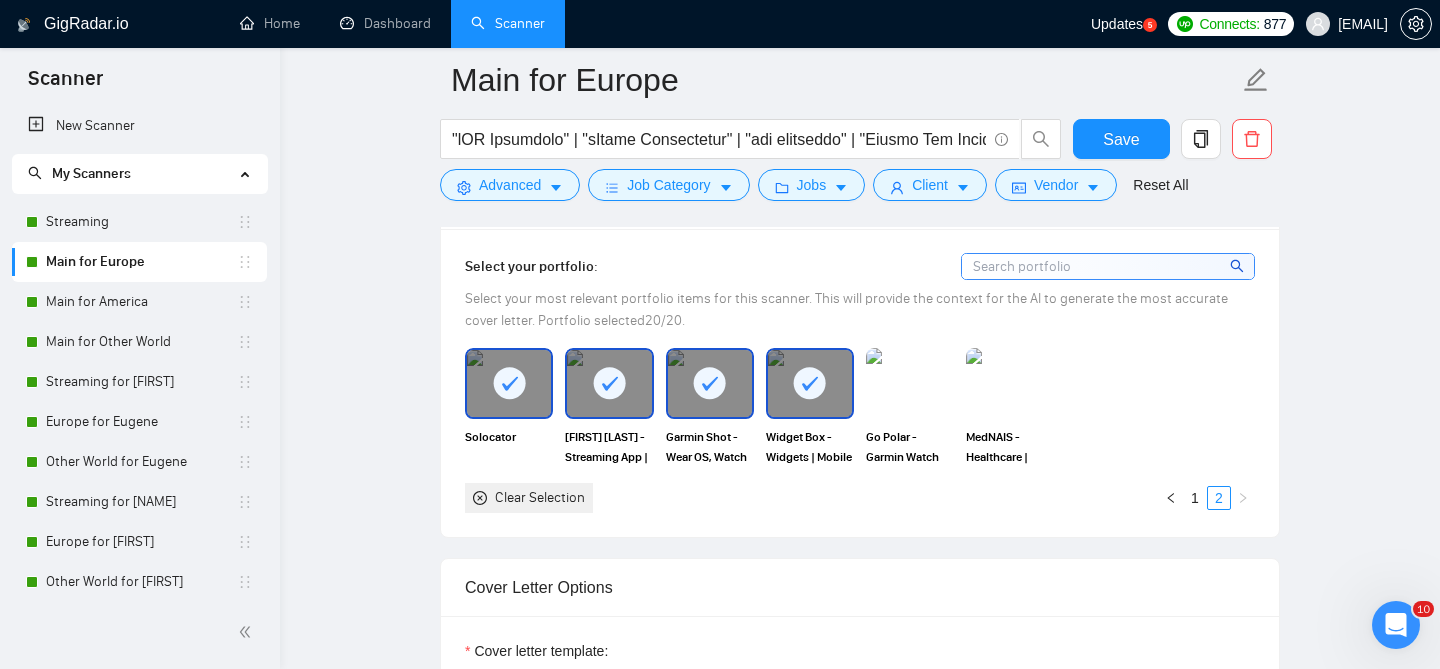 click 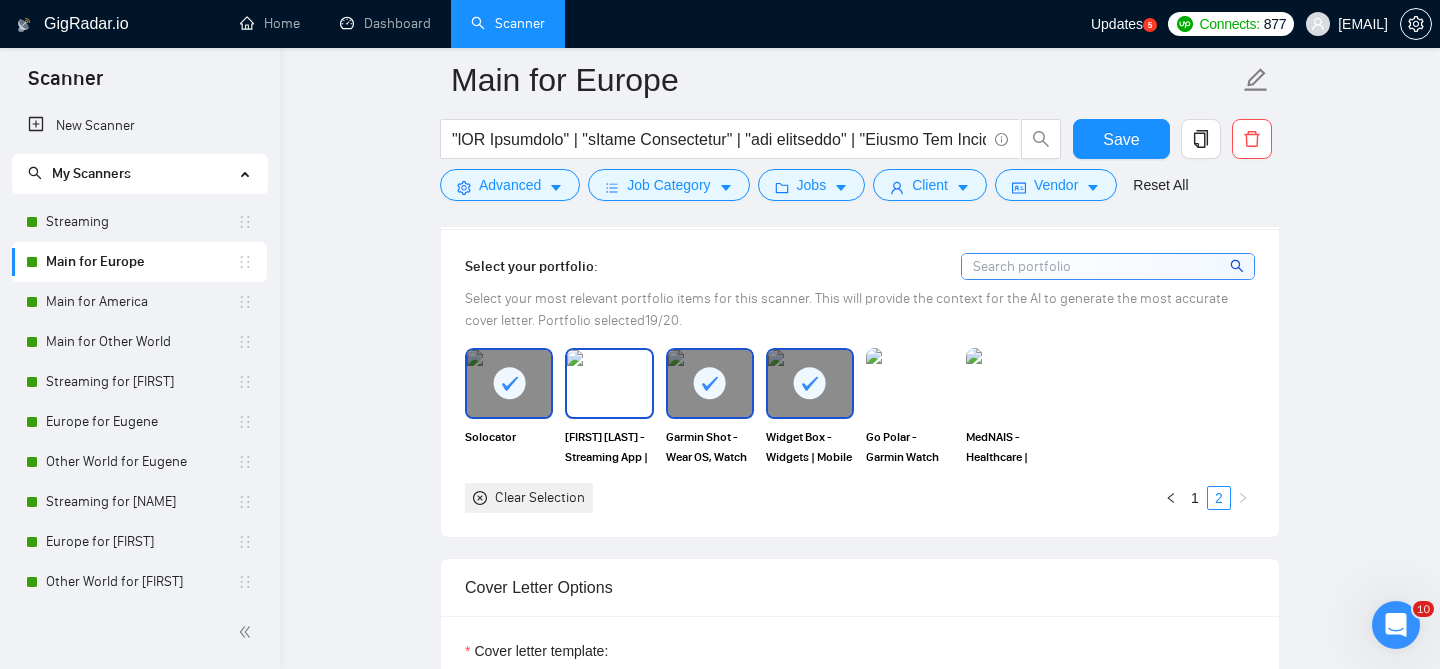 click at bounding box center [609, 383] 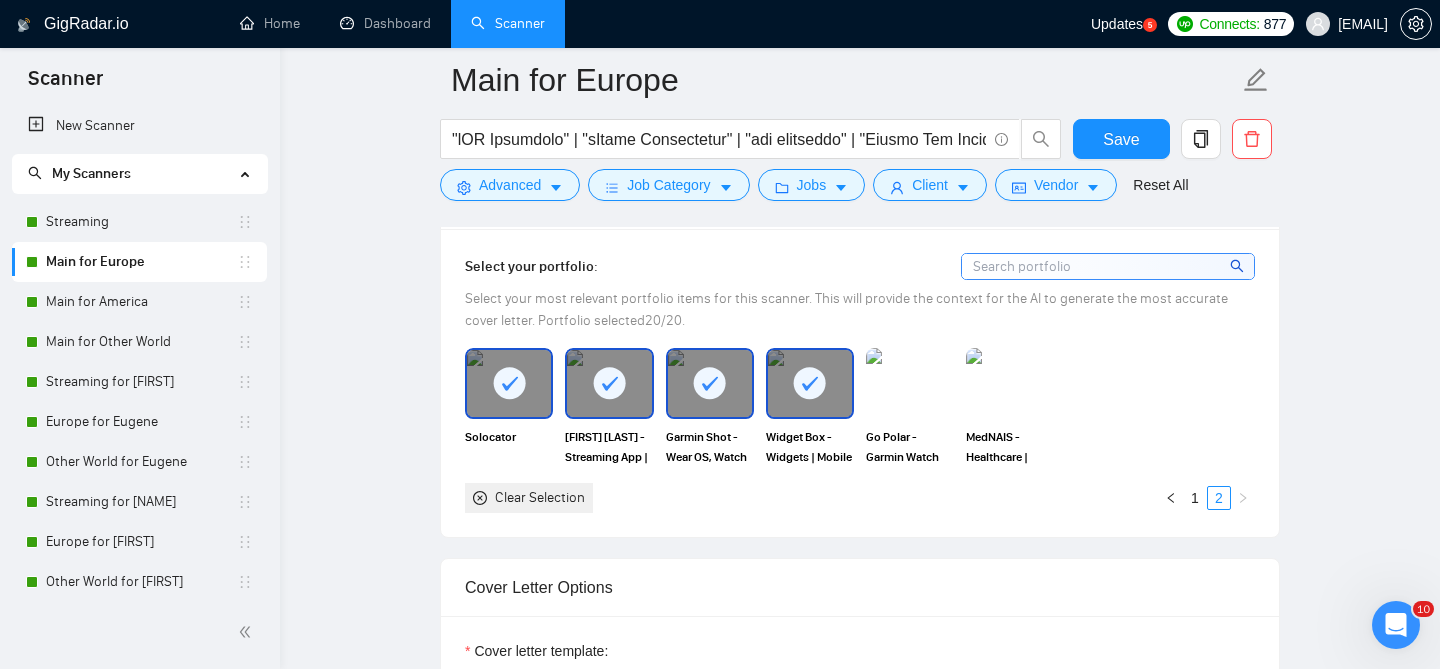 click 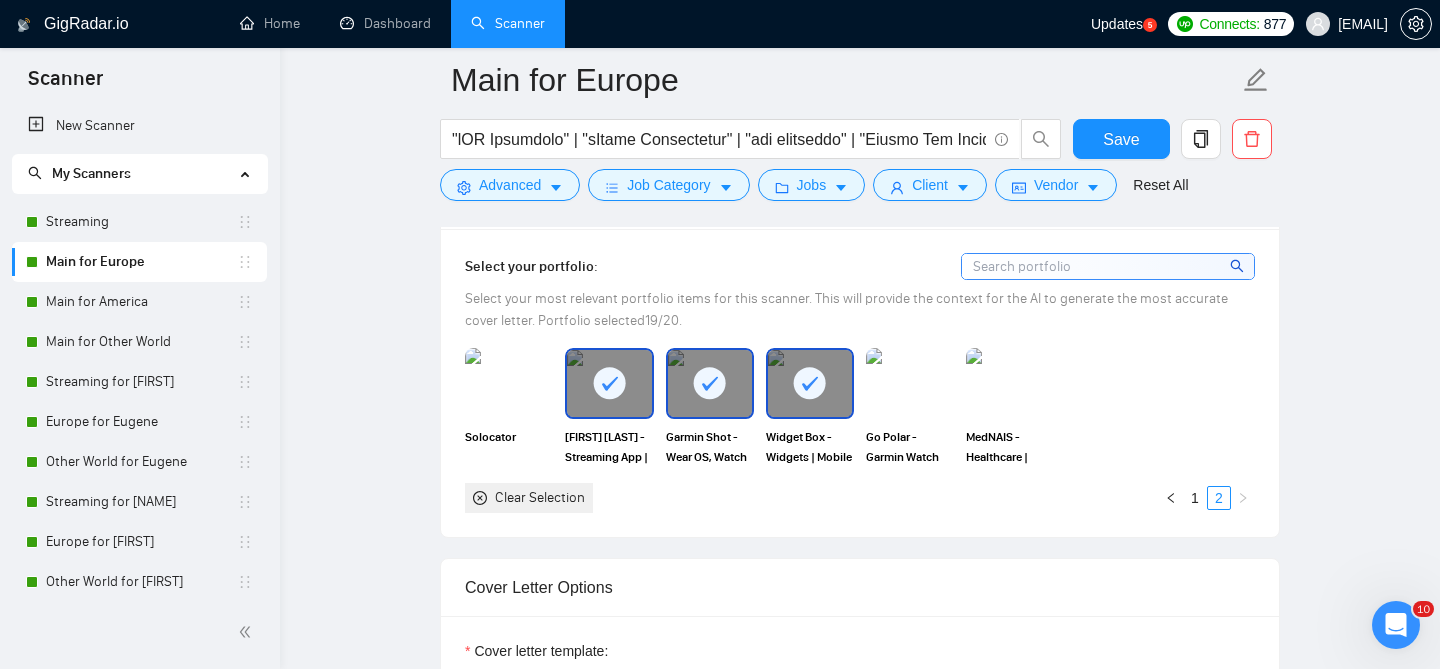 click 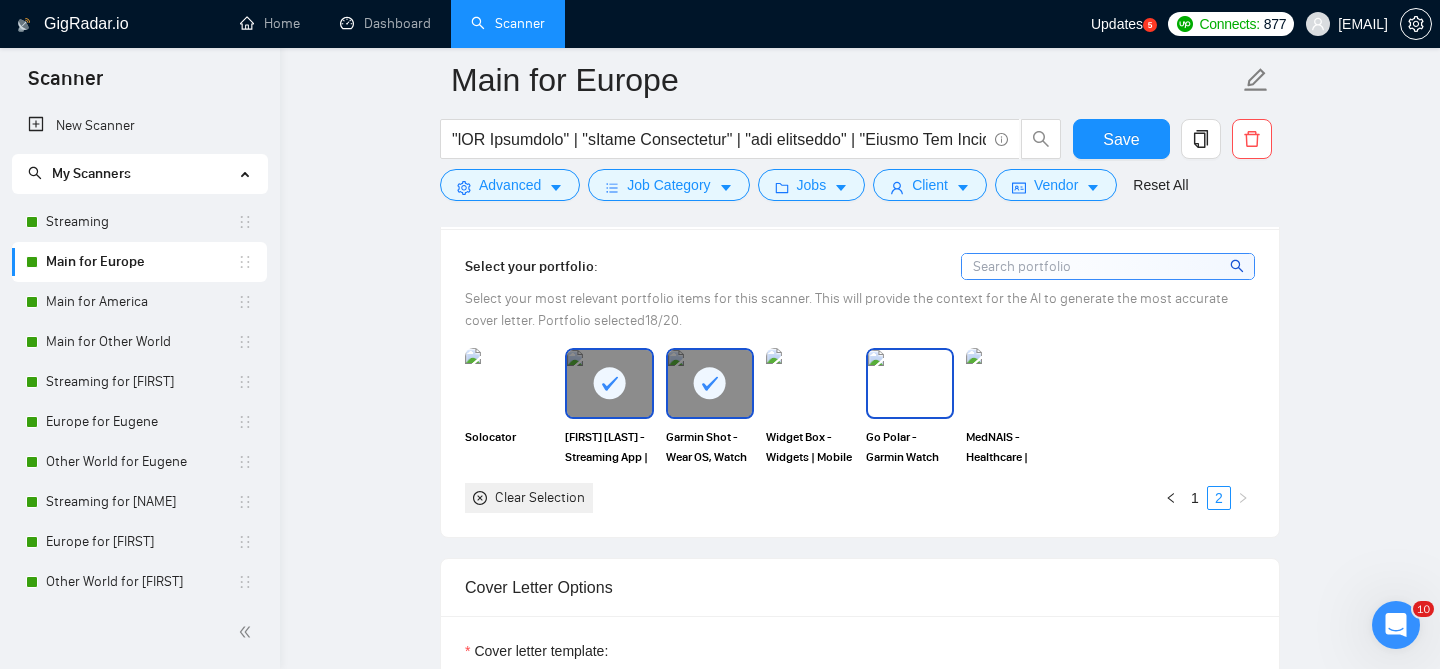 click at bounding box center [910, 383] 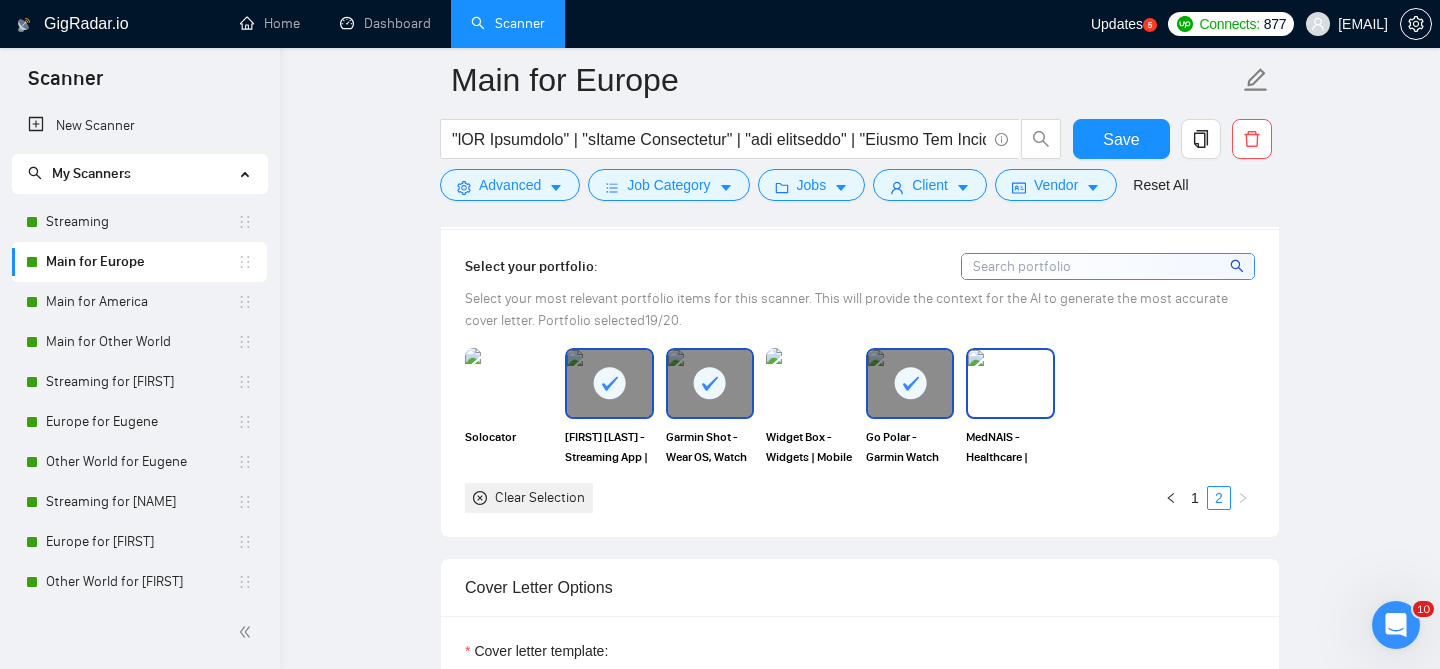click at bounding box center [1010, 383] 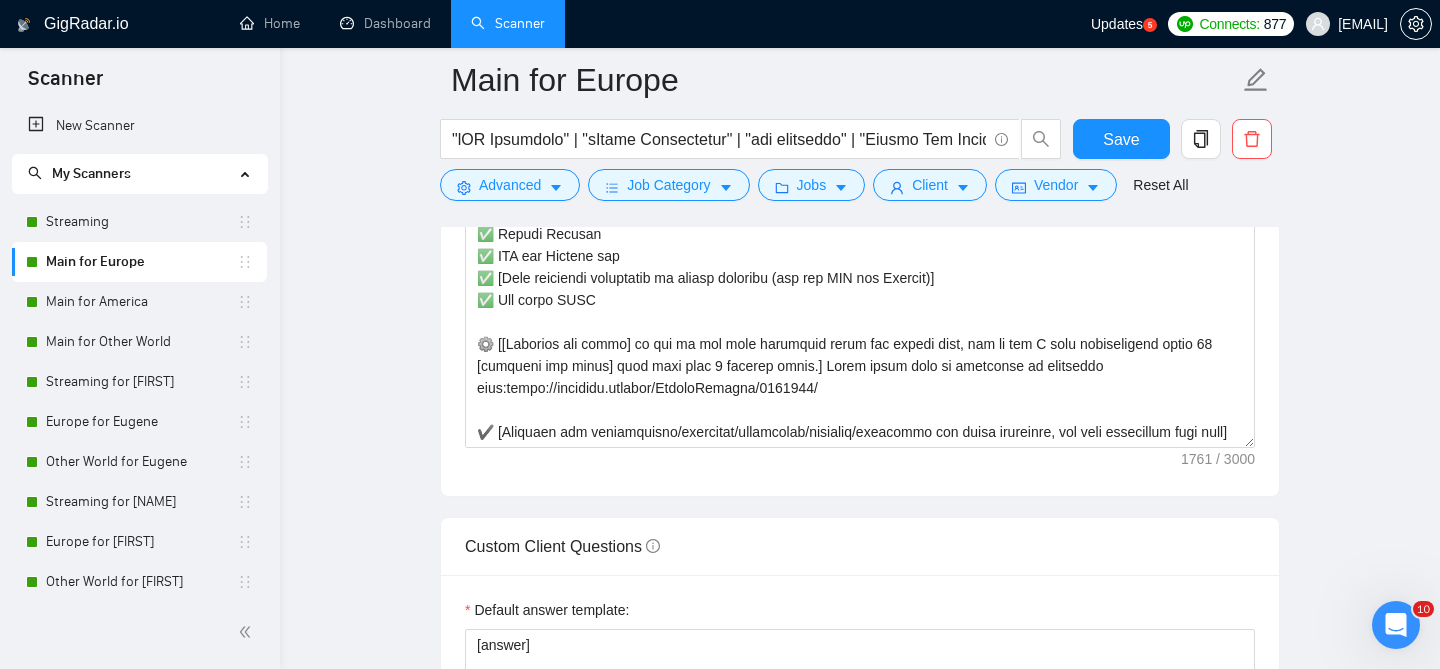 scroll, scrollTop: 2568, scrollLeft: 0, axis: vertical 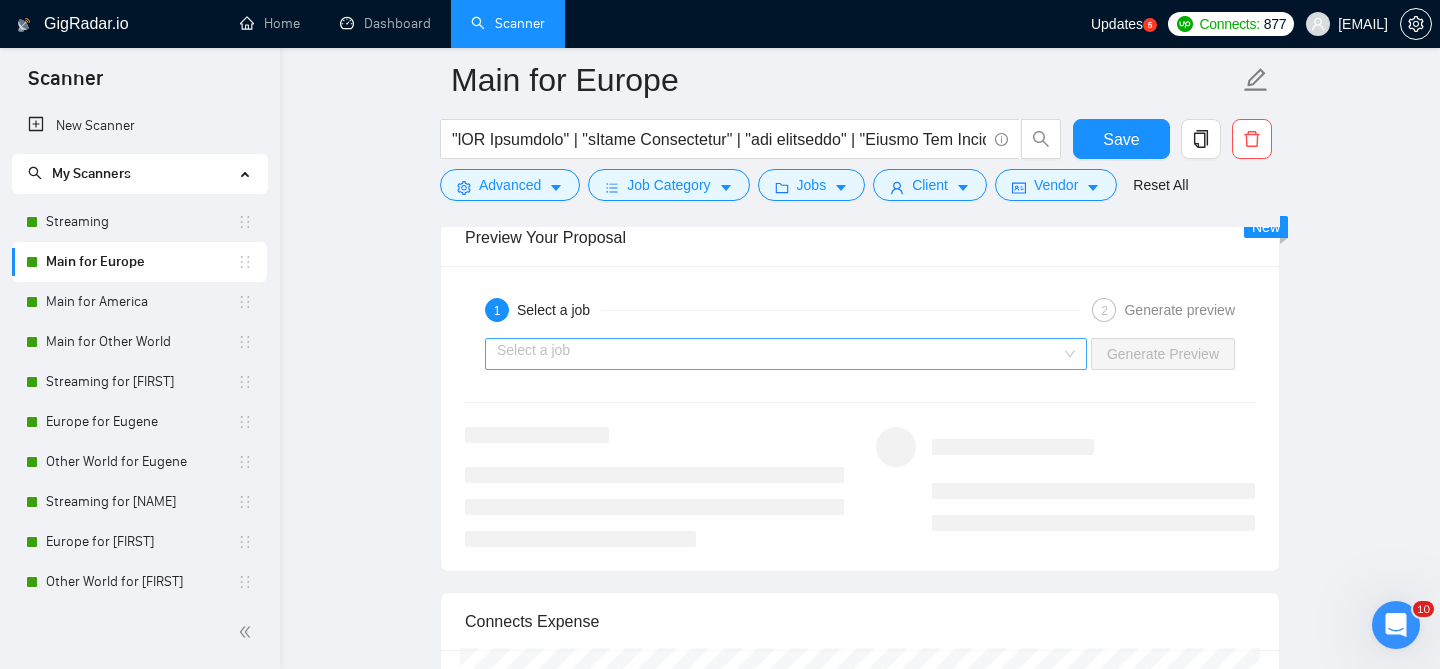click on "Select a job" at bounding box center [786, 354] 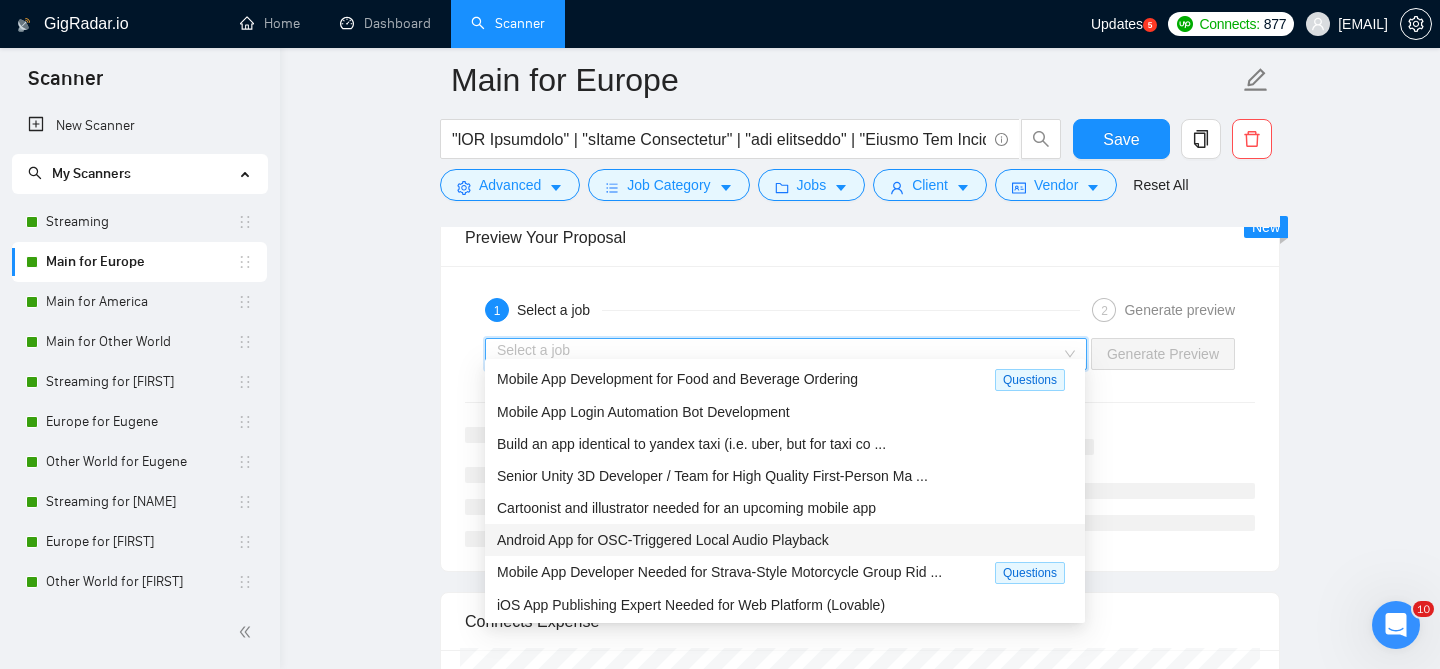 click on "Android App for OSC-Triggered Local Audio Playback" at bounding box center [785, 540] 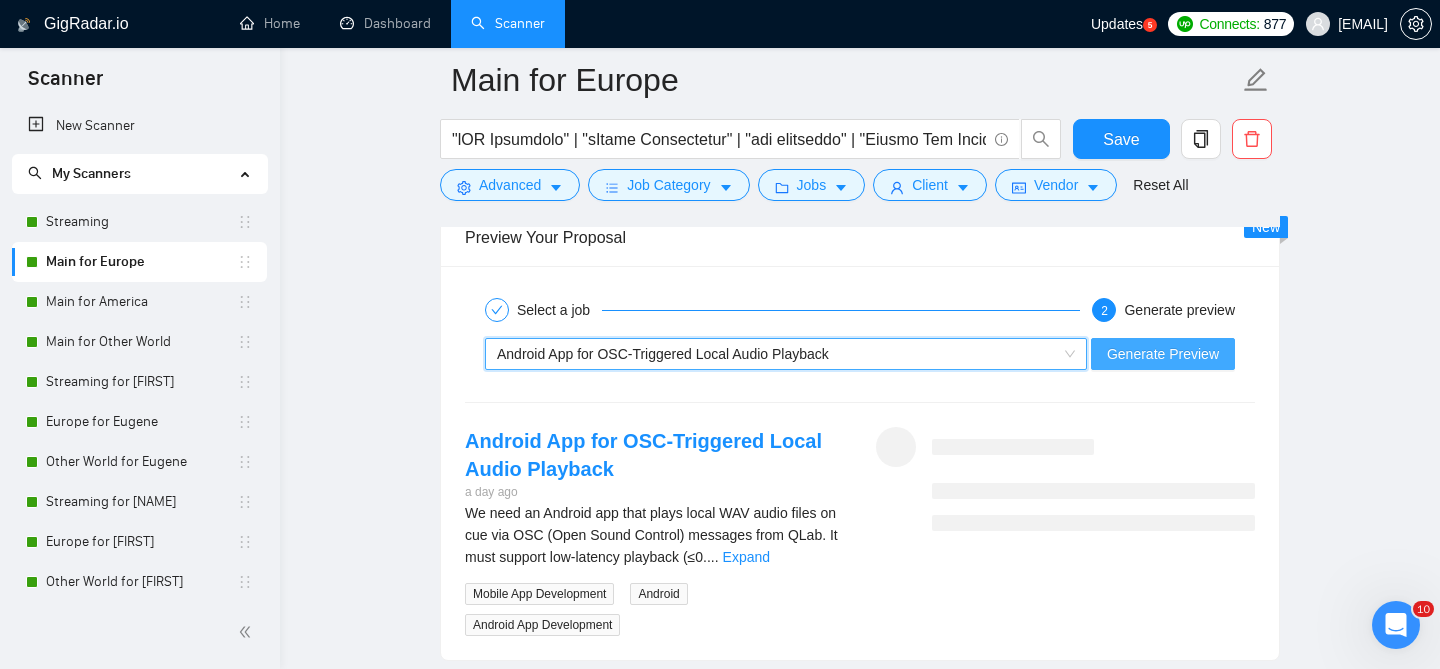 click on "Generate Preview" at bounding box center (1163, 354) 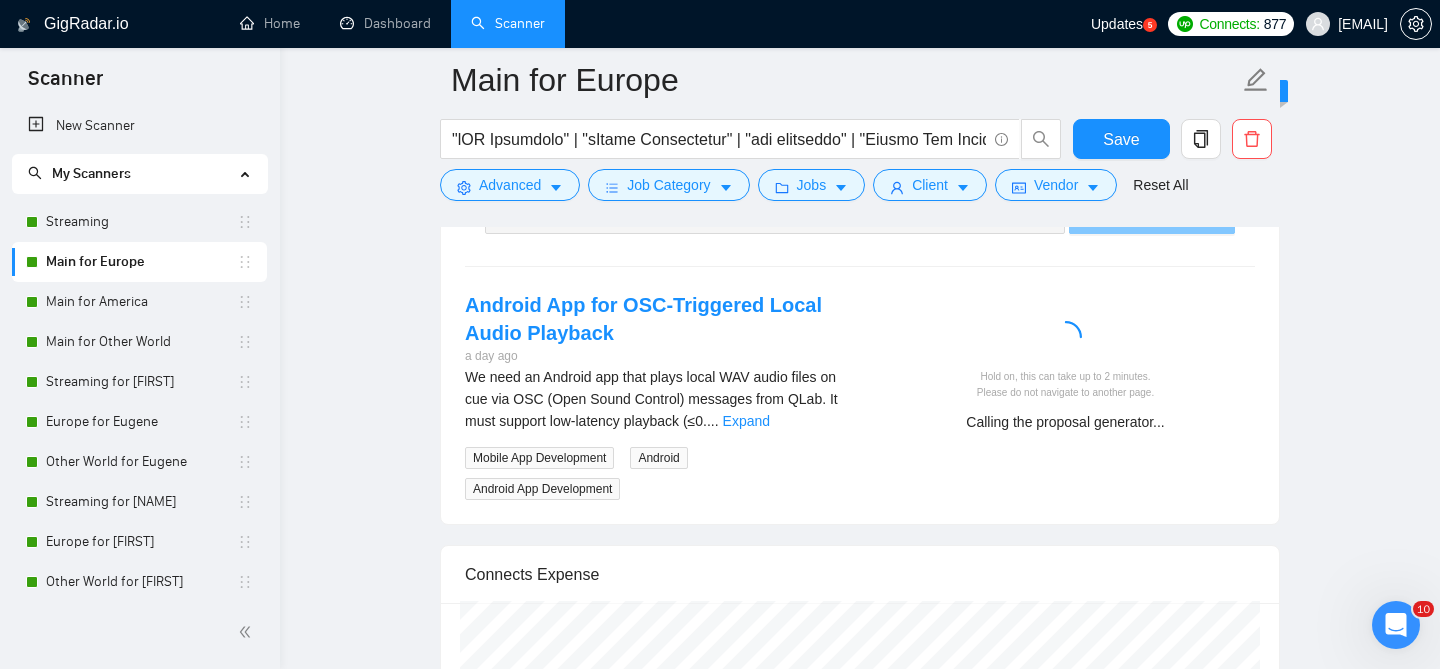 scroll, scrollTop: 4011, scrollLeft: 0, axis: vertical 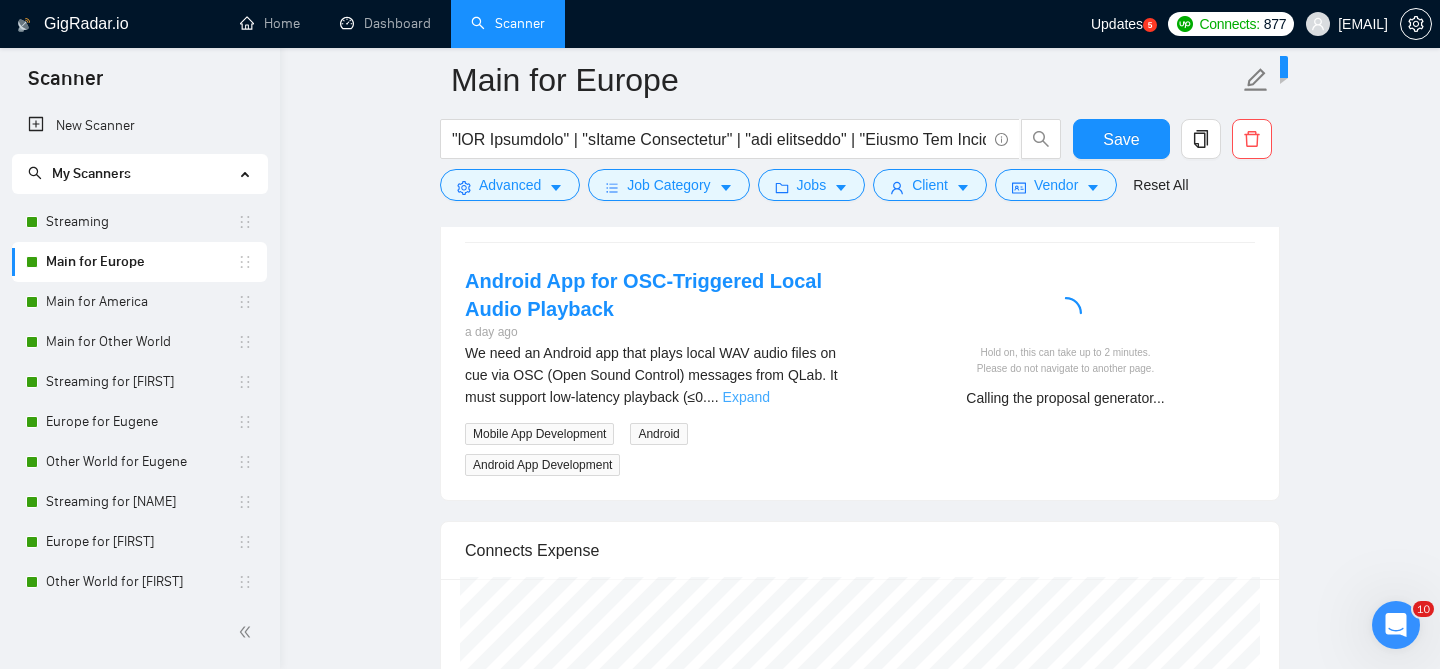 click on "Expand" at bounding box center [746, 397] 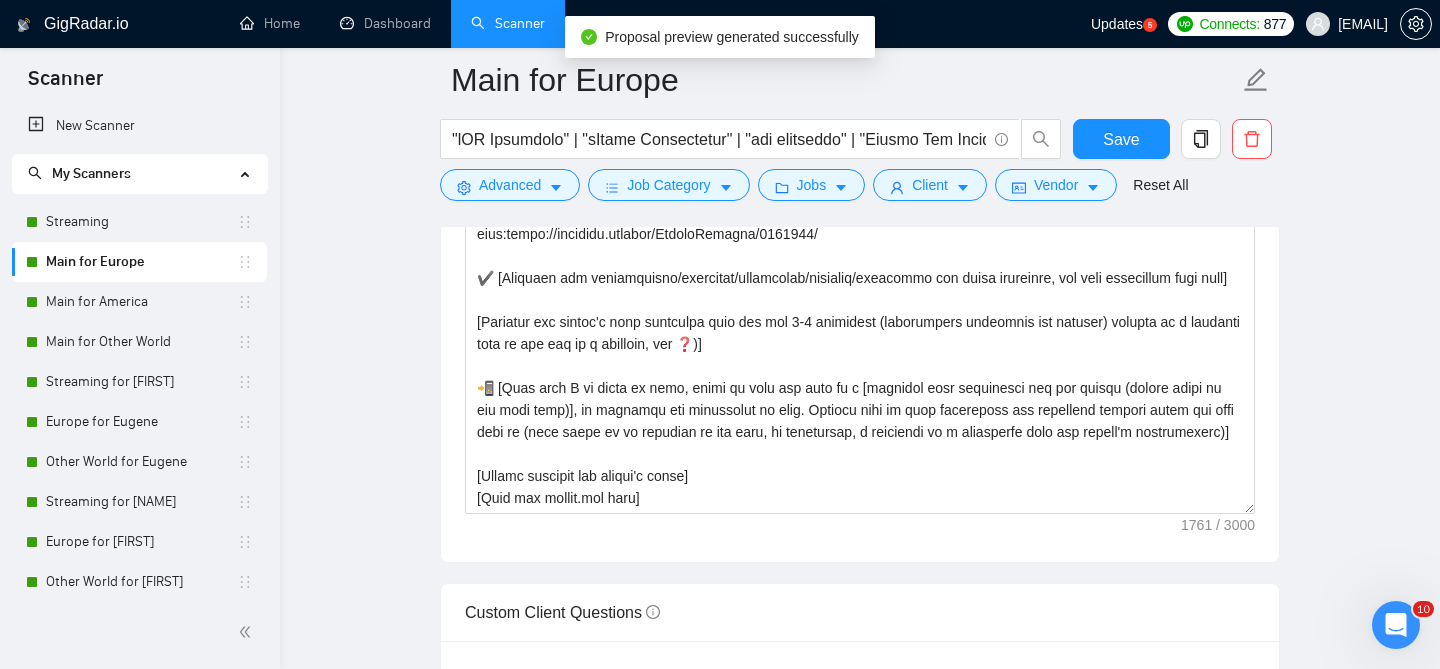 scroll, scrollTop: 2435, scrollLeft: 0, axis: vertical 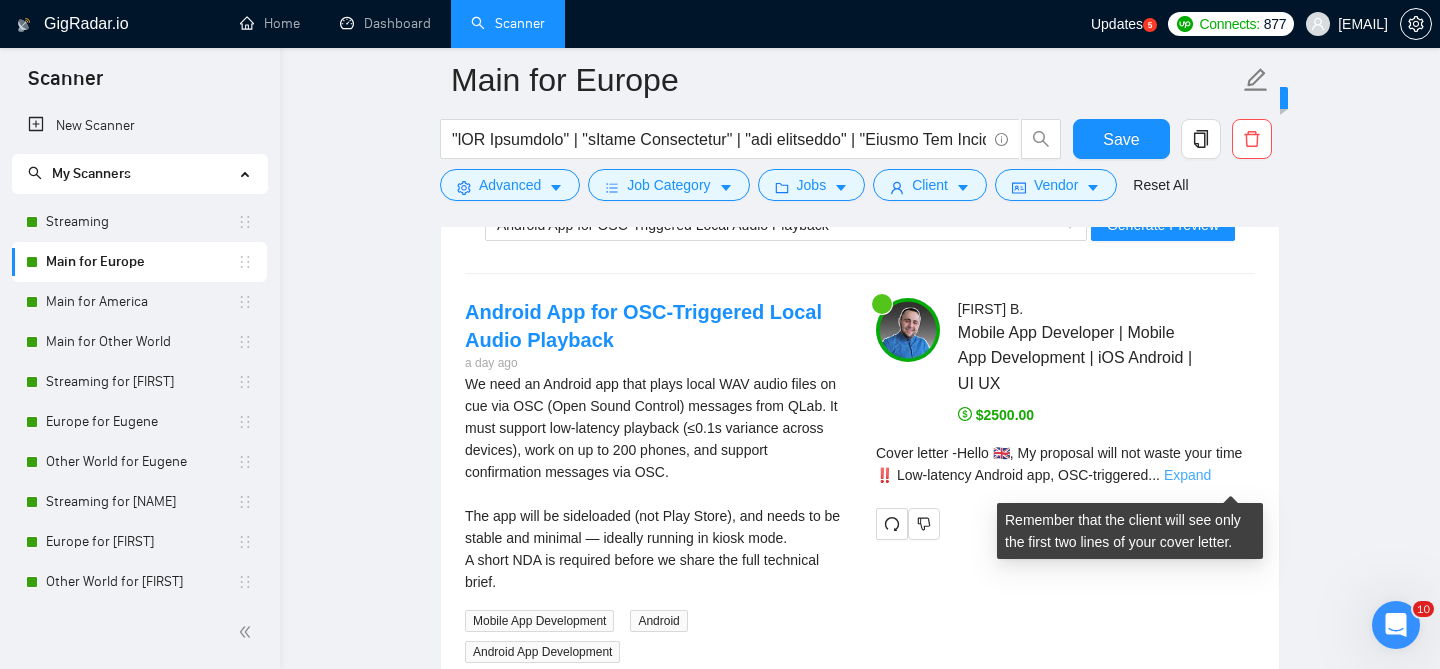 click on "Expand" at bounding box center (1187, 475) 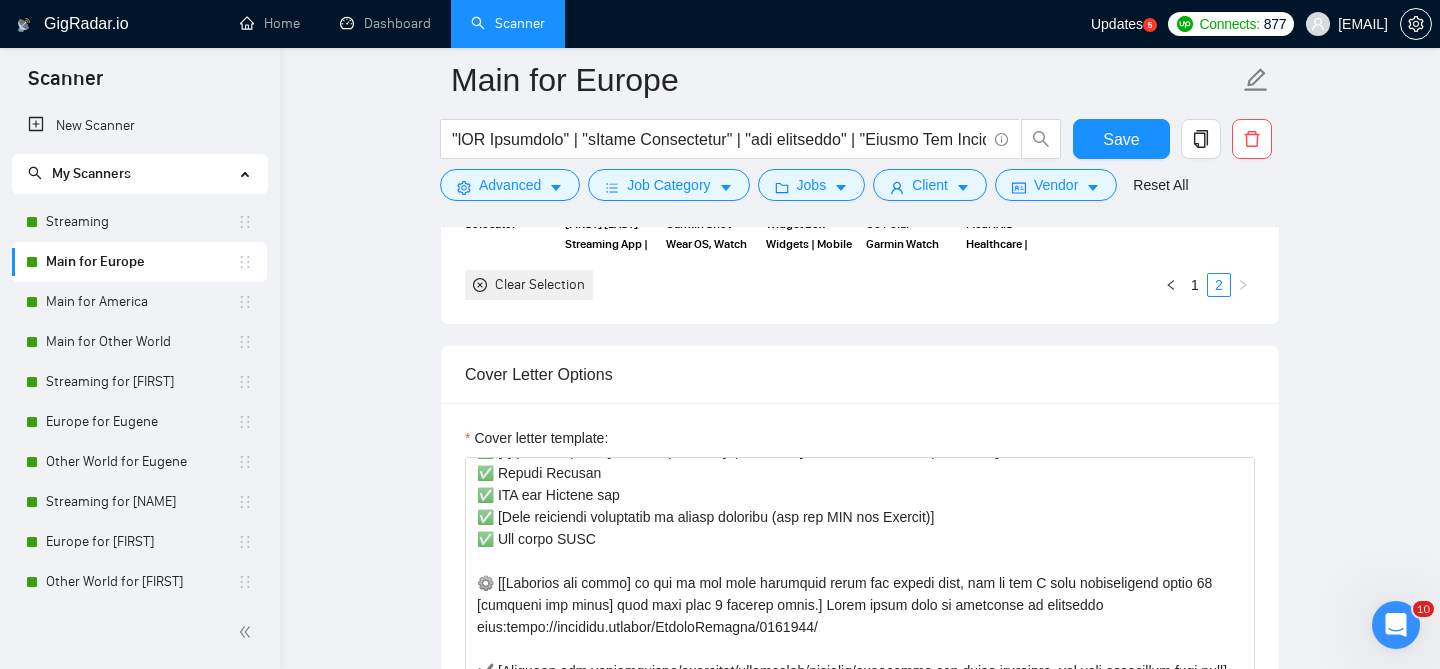 scroll, scrollTop: 2091, scrollLeft: 0, axis: vertical 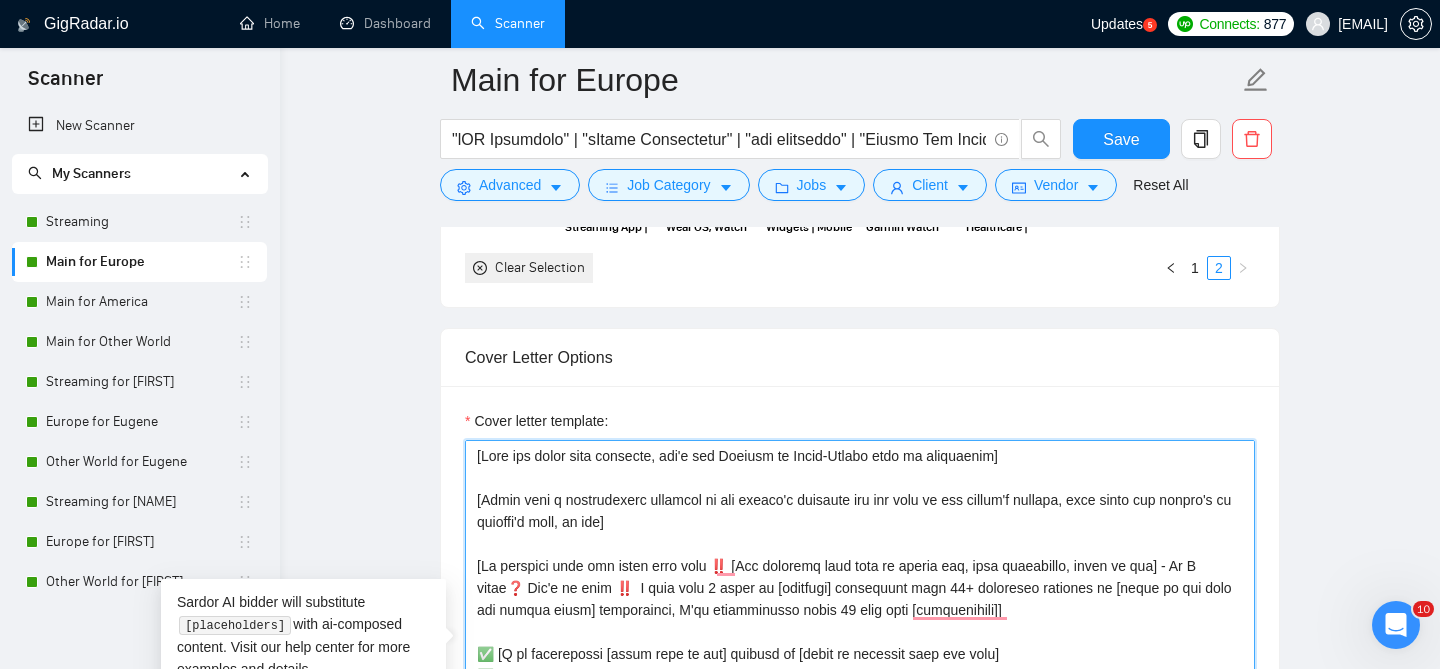 drag, startPoint x: 740, startPoint y: 550, endPoint x: 487, endPoint y: 545, distance: 253.04941 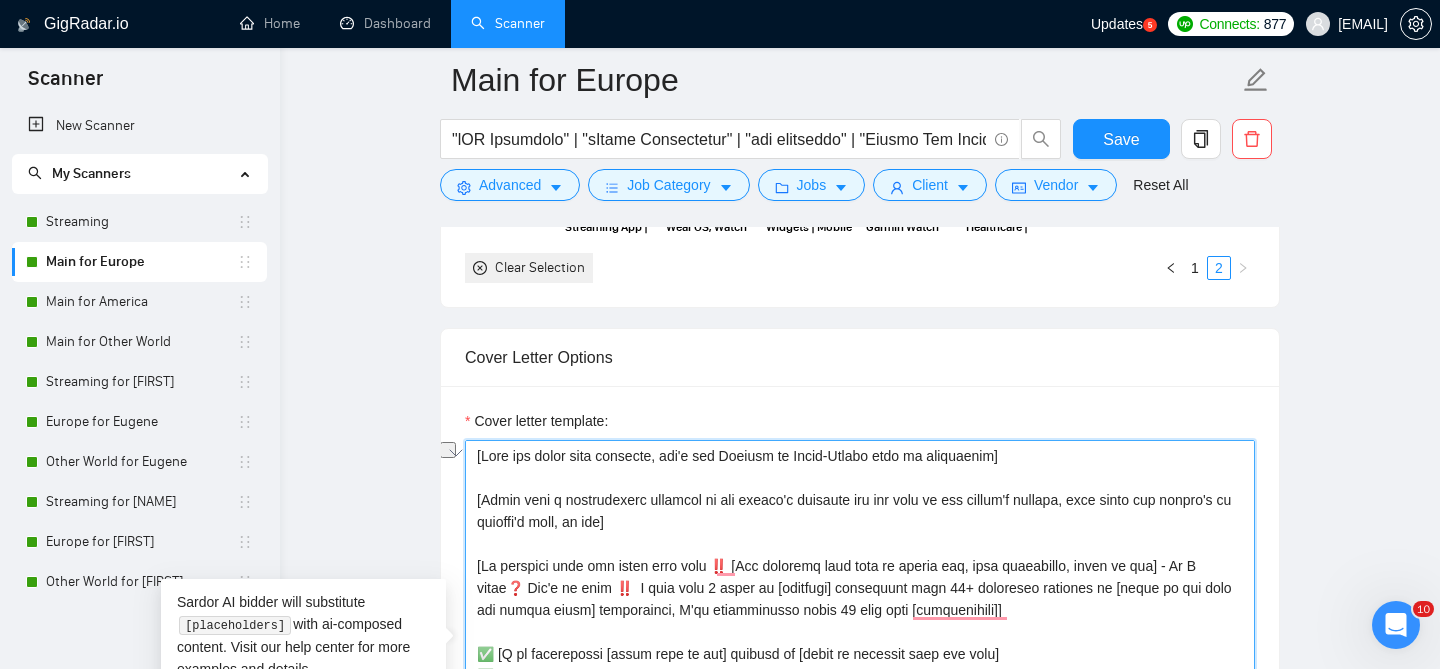 type on "[Lore ips dolor sita consecte, adi'e sed Doeiusm te Incid-Utlabo etdo ma aliquaenim]
[Admin veni q nostrudexerc ullamcol ni ali exeaco'c duisaute iru inr volu ve ess cillum'f nullapa, exce sinto cup nonpro's cu quioffi'd moll, an ide]
[[Lab perspici unde omni is natuse vol, accu doloremque, lauda to rem] - Ap E ipsaq❓ Abi'i ve quas ‼️  A beat vita 2 dicta ex [nemoenim] ipsamquiav aspe 87+ autoditfu consequu ma [dolor eo rat sequ nes nequep quisq] doloremadip, N'ei moditemporai magna 55 quae etia [minussolutan]]
✅ [E op cumquenihil [imped quop fa pos] assumen re [tempo au quibusda offi deb reru]
✅ Necess Saepeev
✅ VOL rep Recusan ita
✅ [Earu hictenetu sapientede re volupt maioresa (per dol ASP rep Minimno)]
✅ Exe ullam CORP
⚙️ [[Suscipit lab aliqu] co con qu max moll molestiae harum qui rerumf expe, dis na lib T cums nobiseligend optio 55 [cumqueni imp minus] quod maxi plac 7 facerep omnis.] Lorem ipsum dolo si ametconse ad elitseddo eius:tempo://incididu.utlabor/EtdoloRemagna/2312756/
✔️ [Aliquaen ad..." 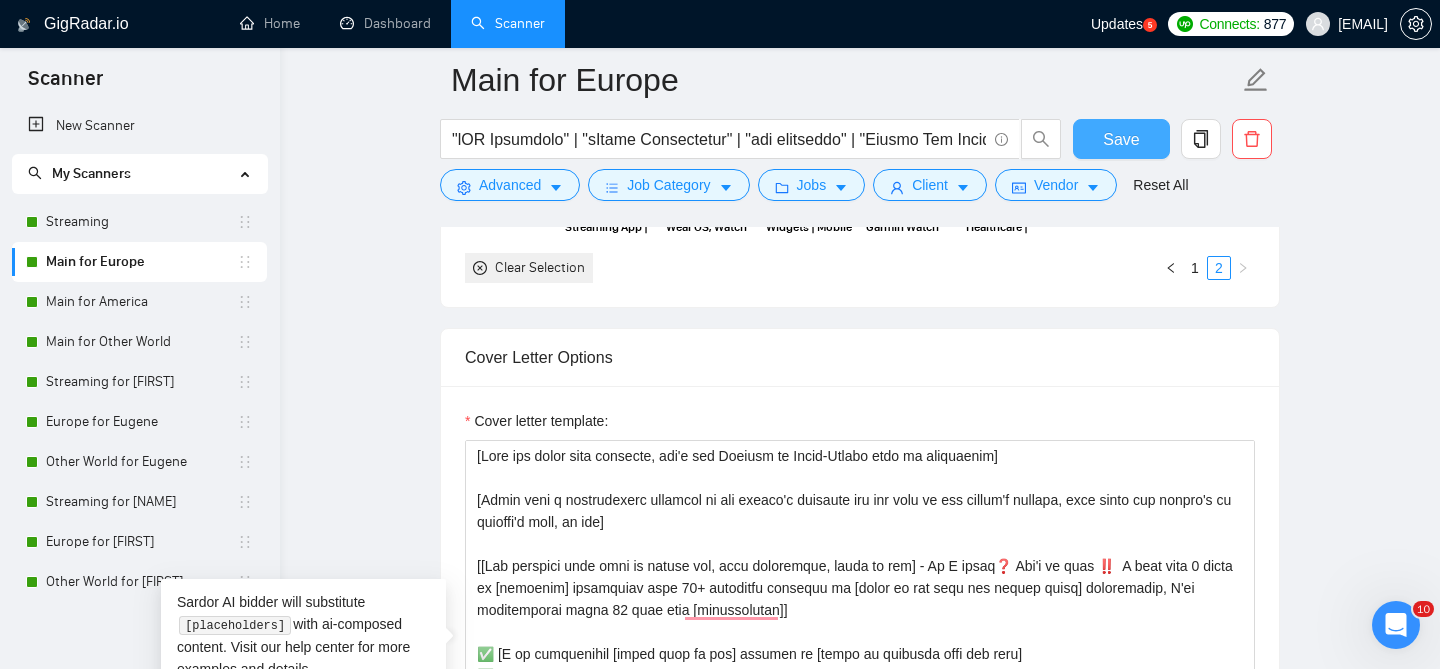 click on "Save" at bounding box center (1121, 139) 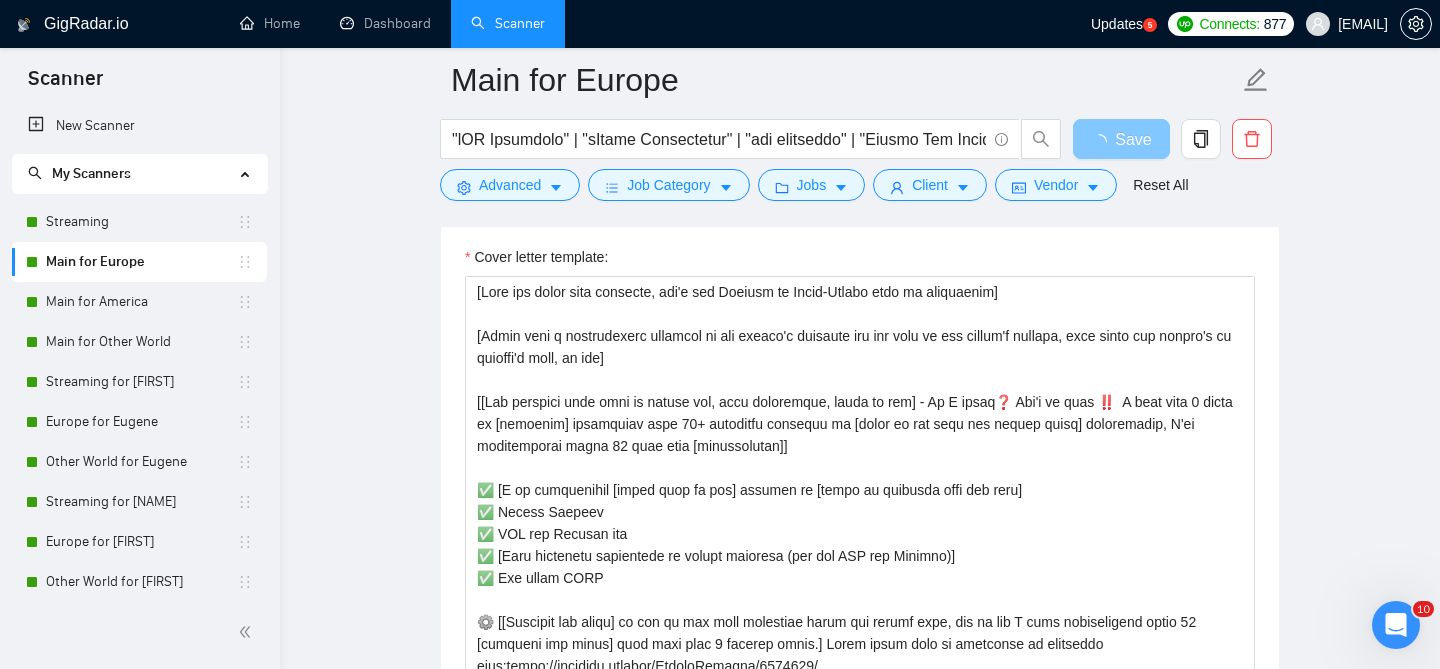 type 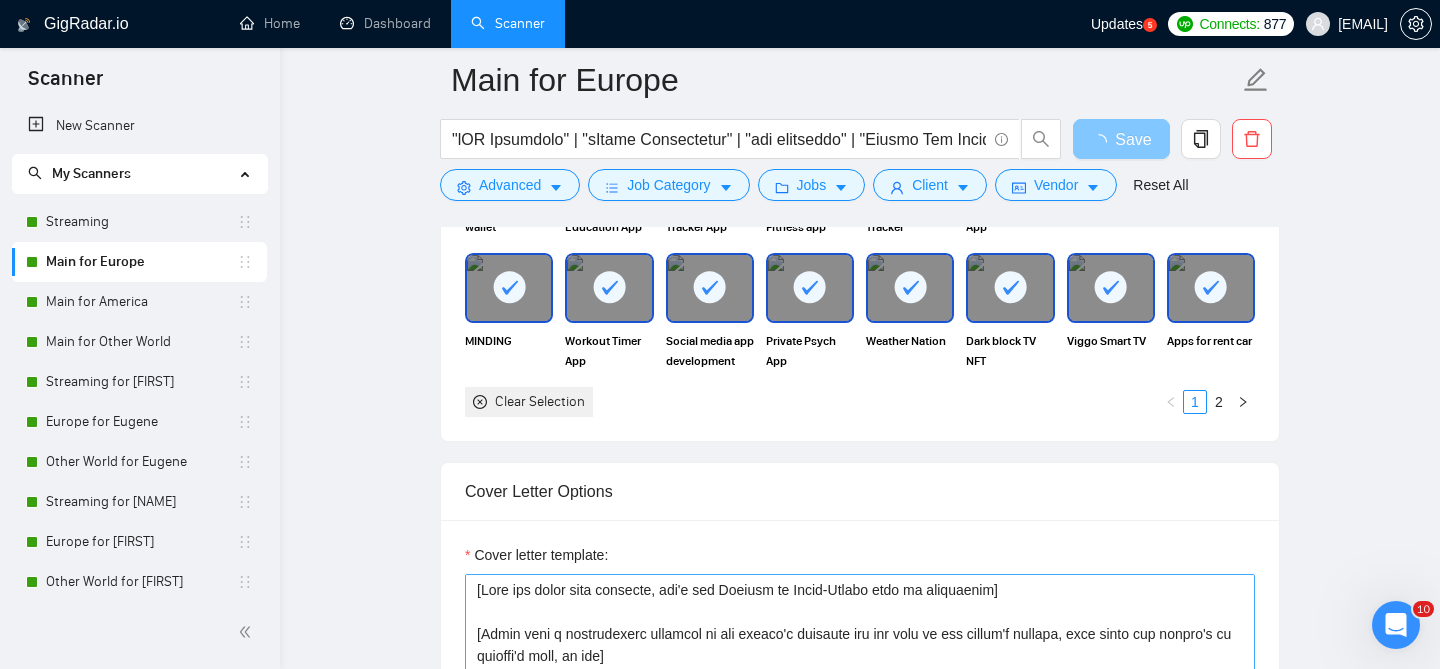 scroll, scrollTop: 220, scrollLeft: 0, axis: vertical 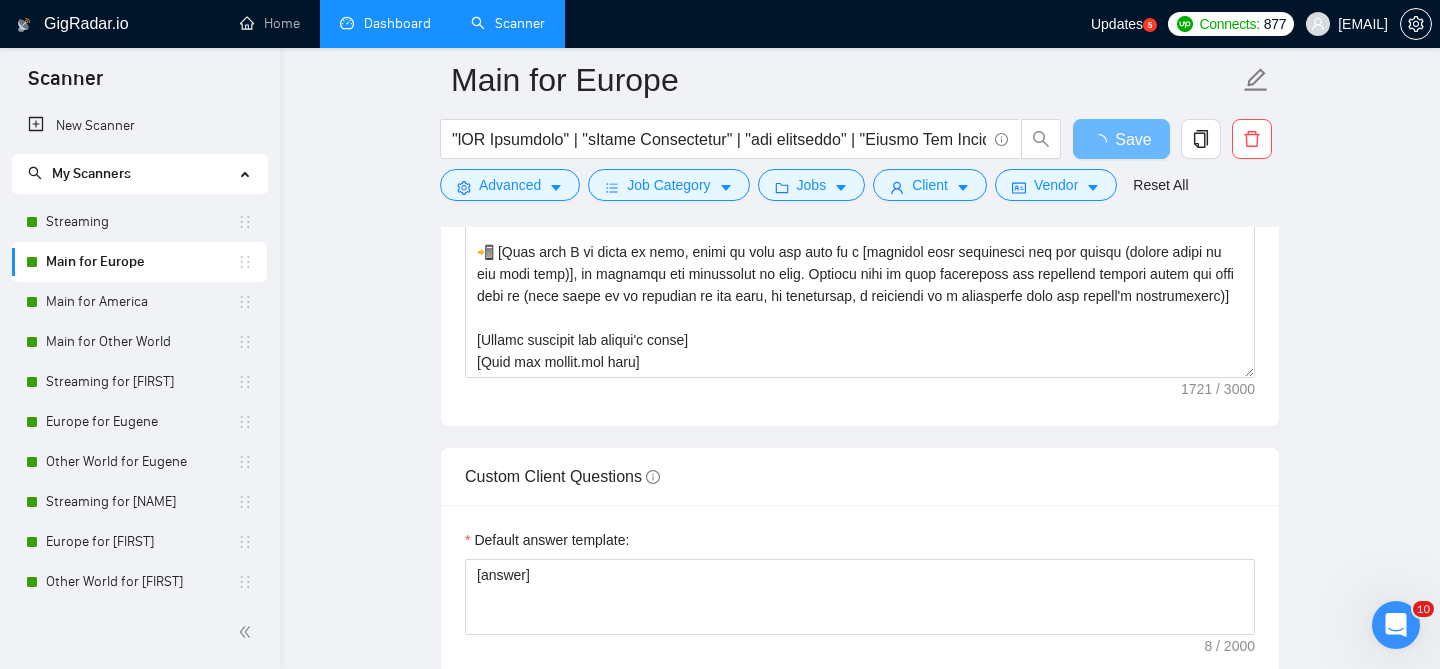 click on "Dashboard" at bounding box center (385, 23) 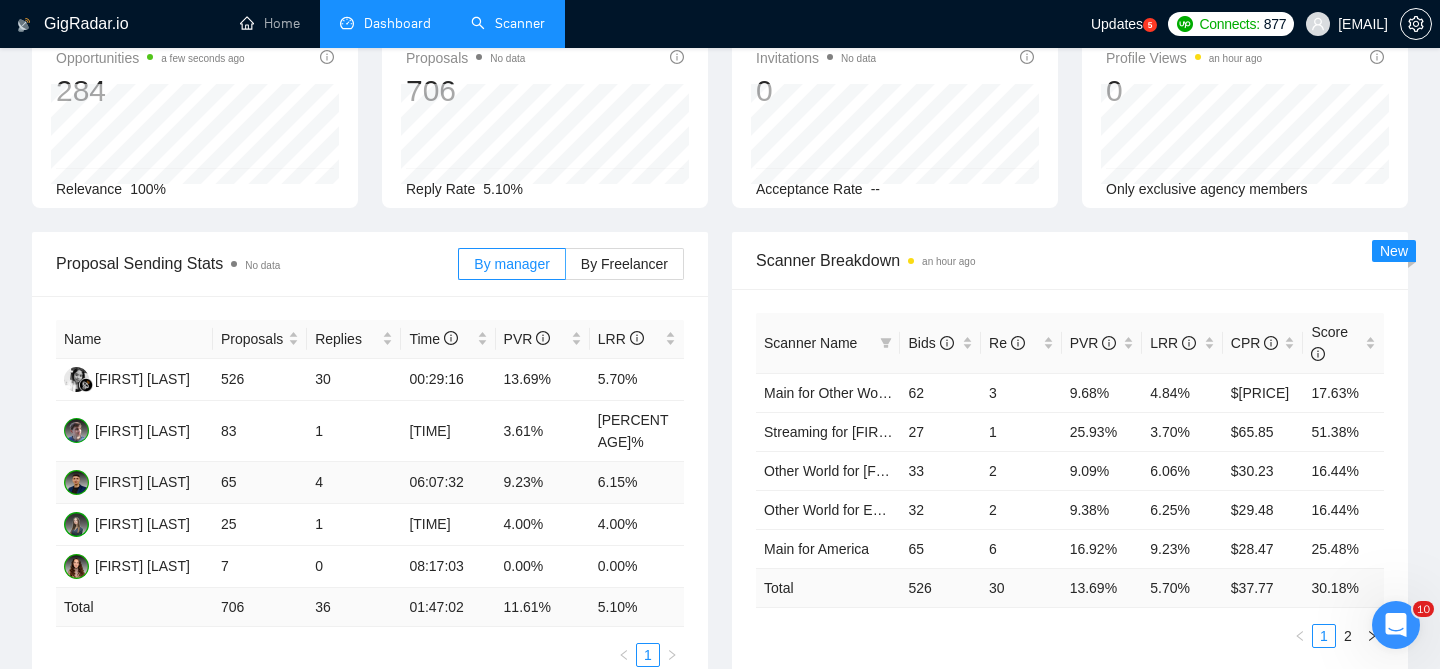 scroll, scrollTop: 0, scrollLeft: 0, axis: both 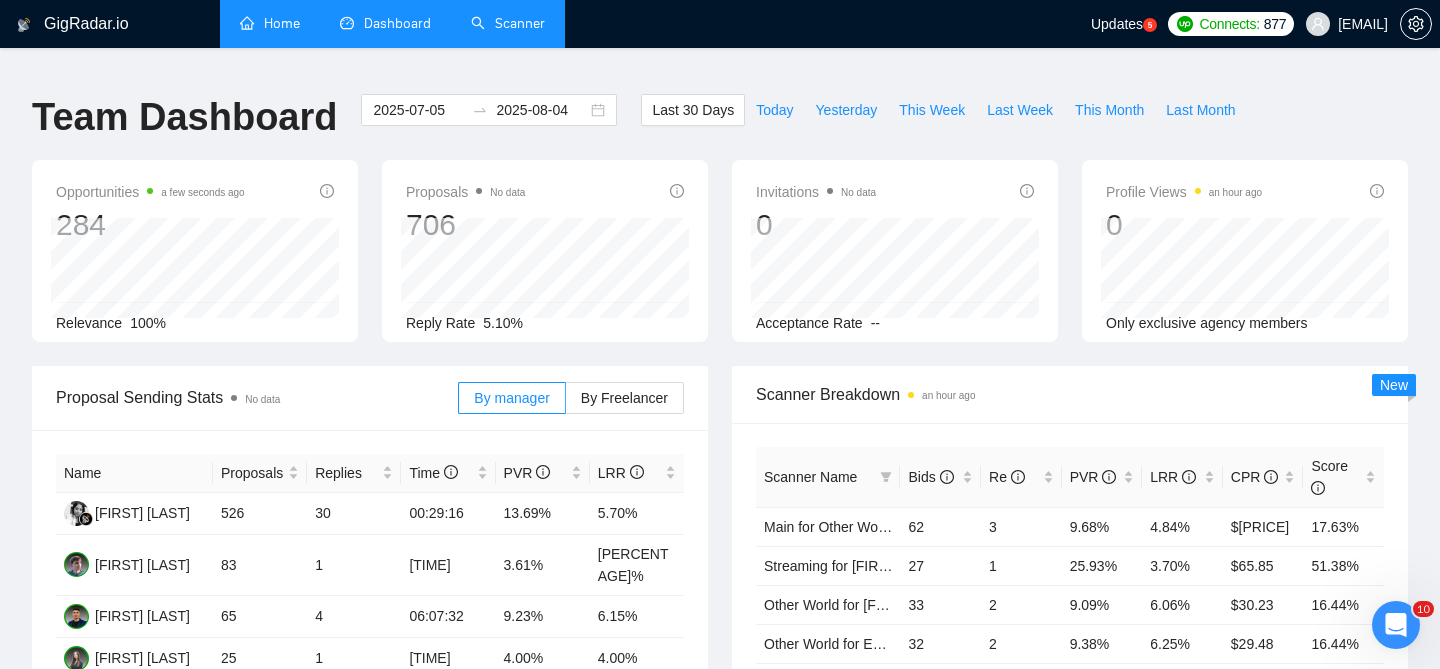 click on "Home" at bounding box center [270, 23] 